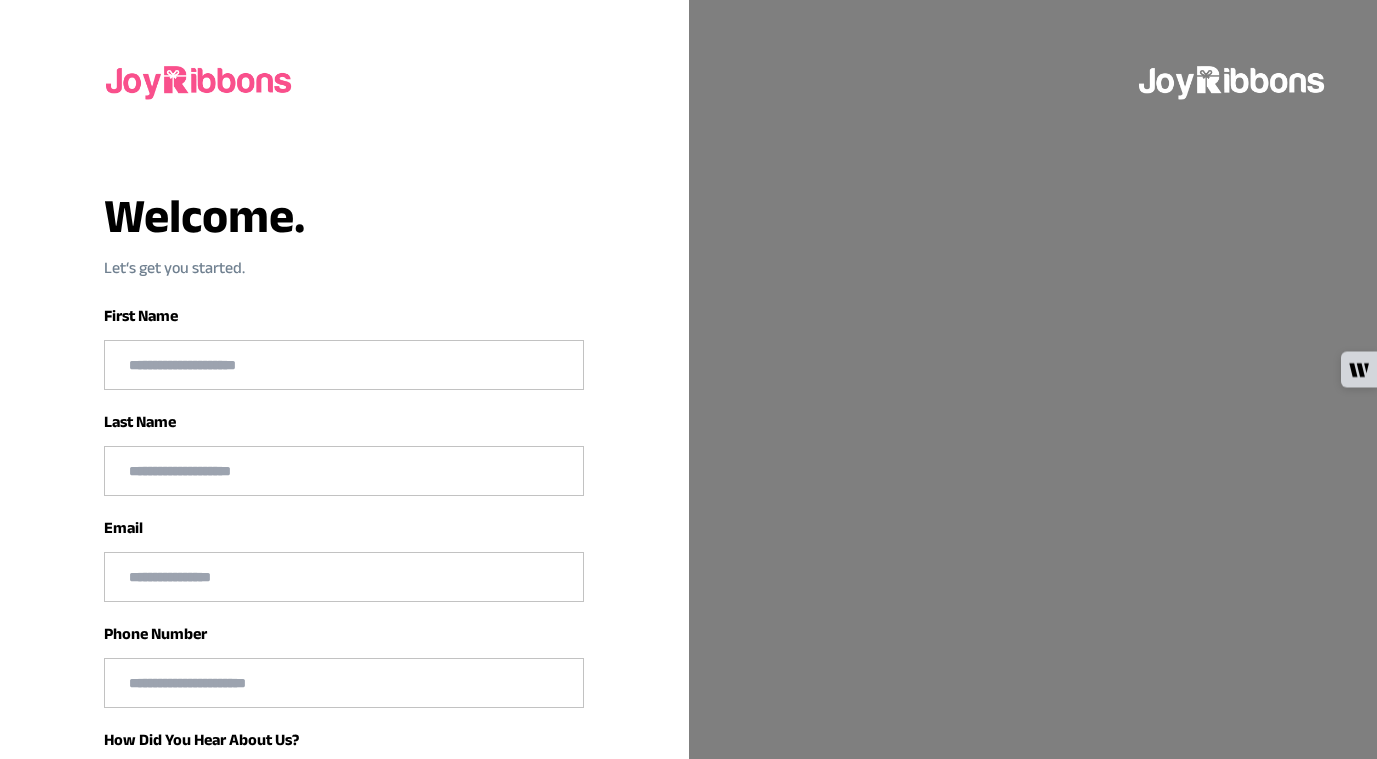 scroll, scrollTop: 0, scrollLeft: 0, axis: both 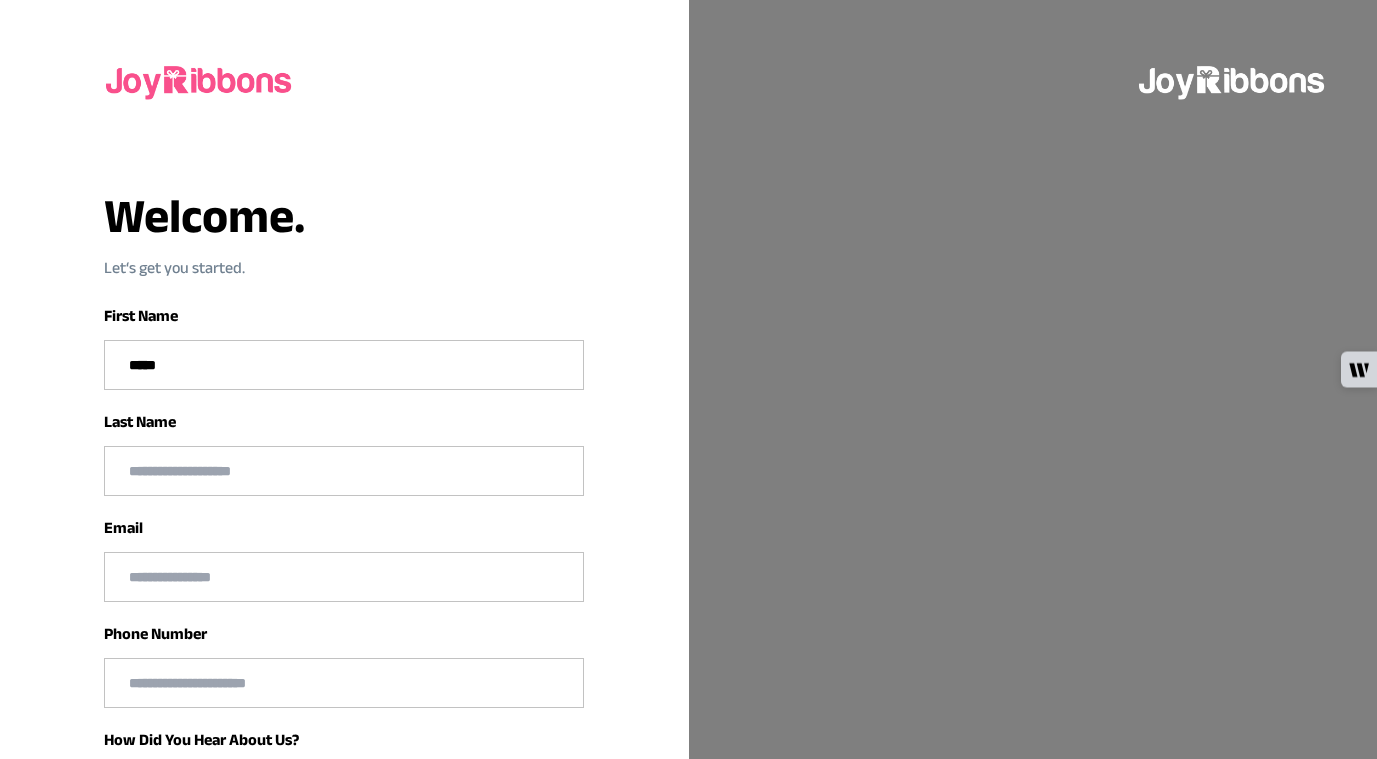 type on "*****" 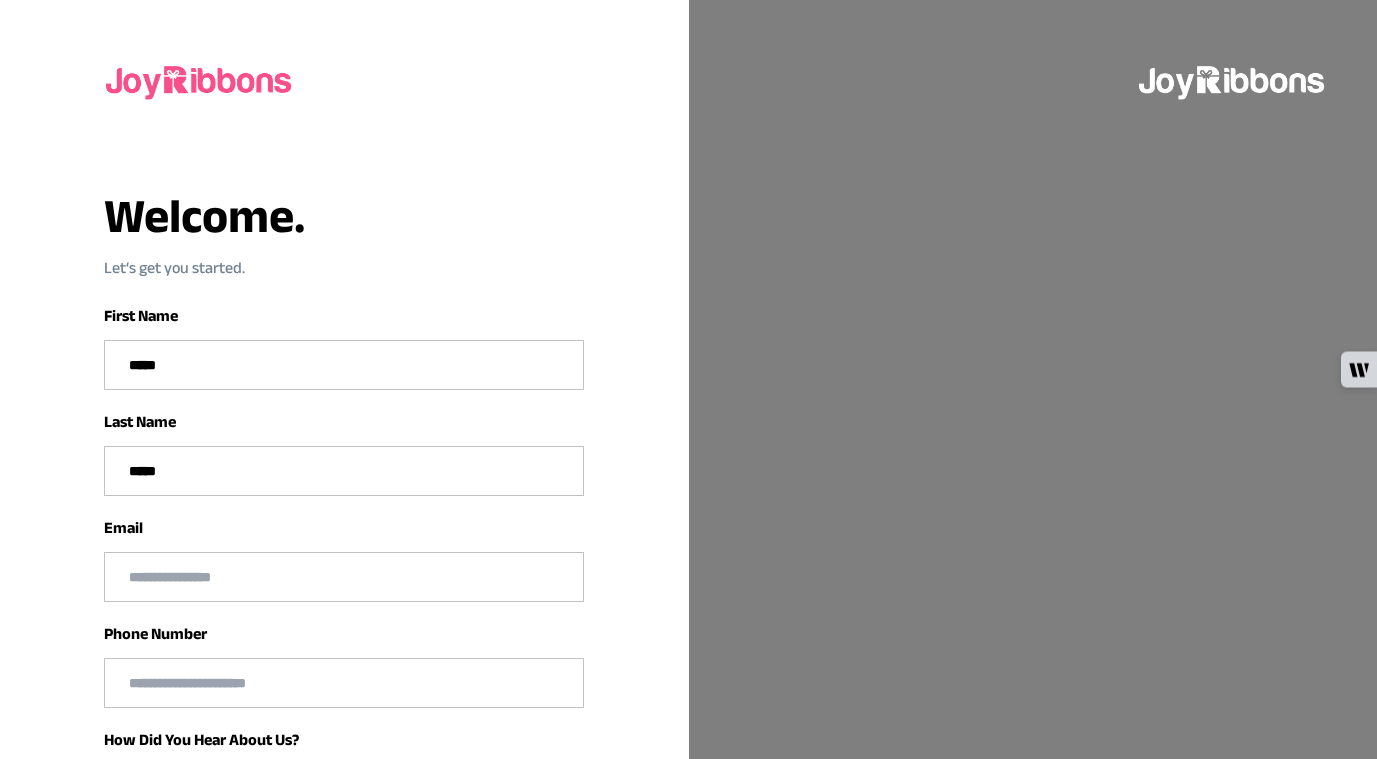 type on "**********" 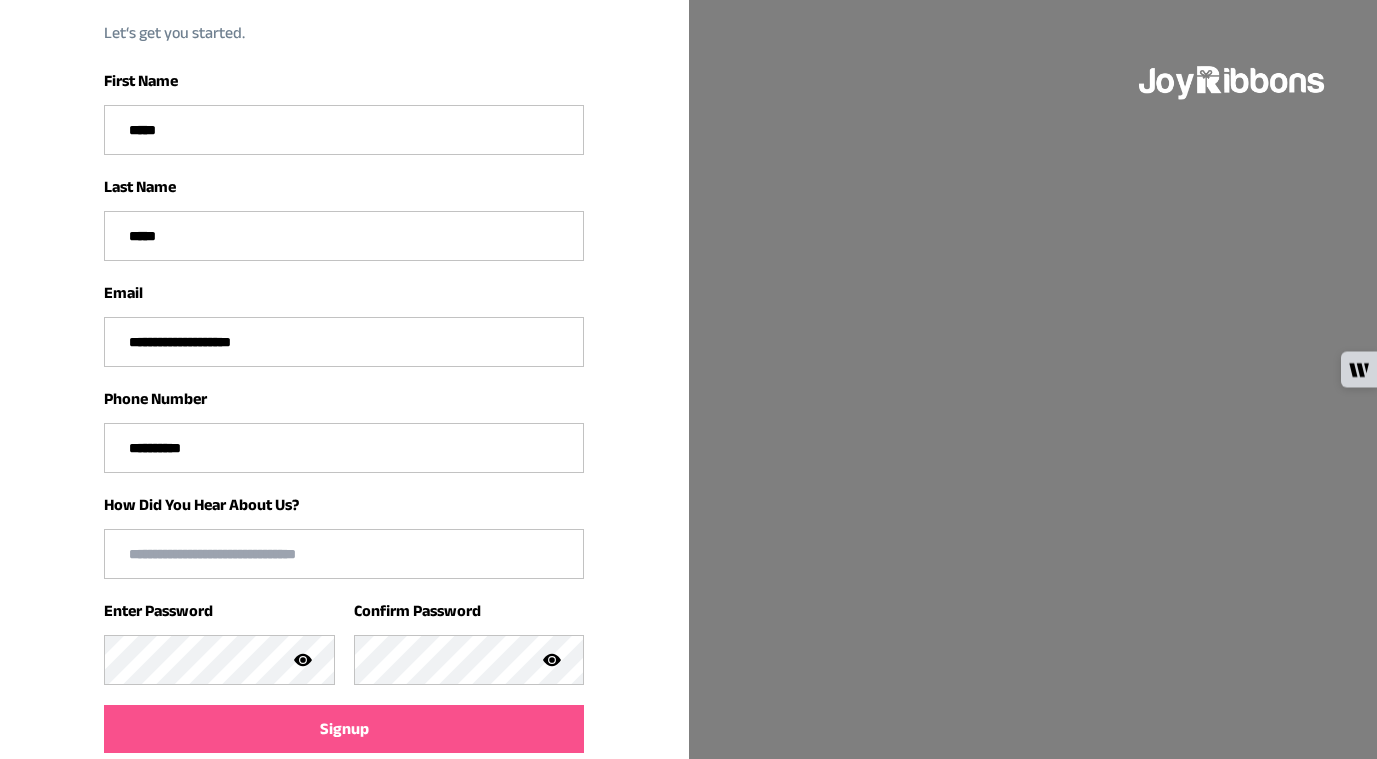 scroll, scrollTop: 245, scrollLeft: 0, axis: vertical 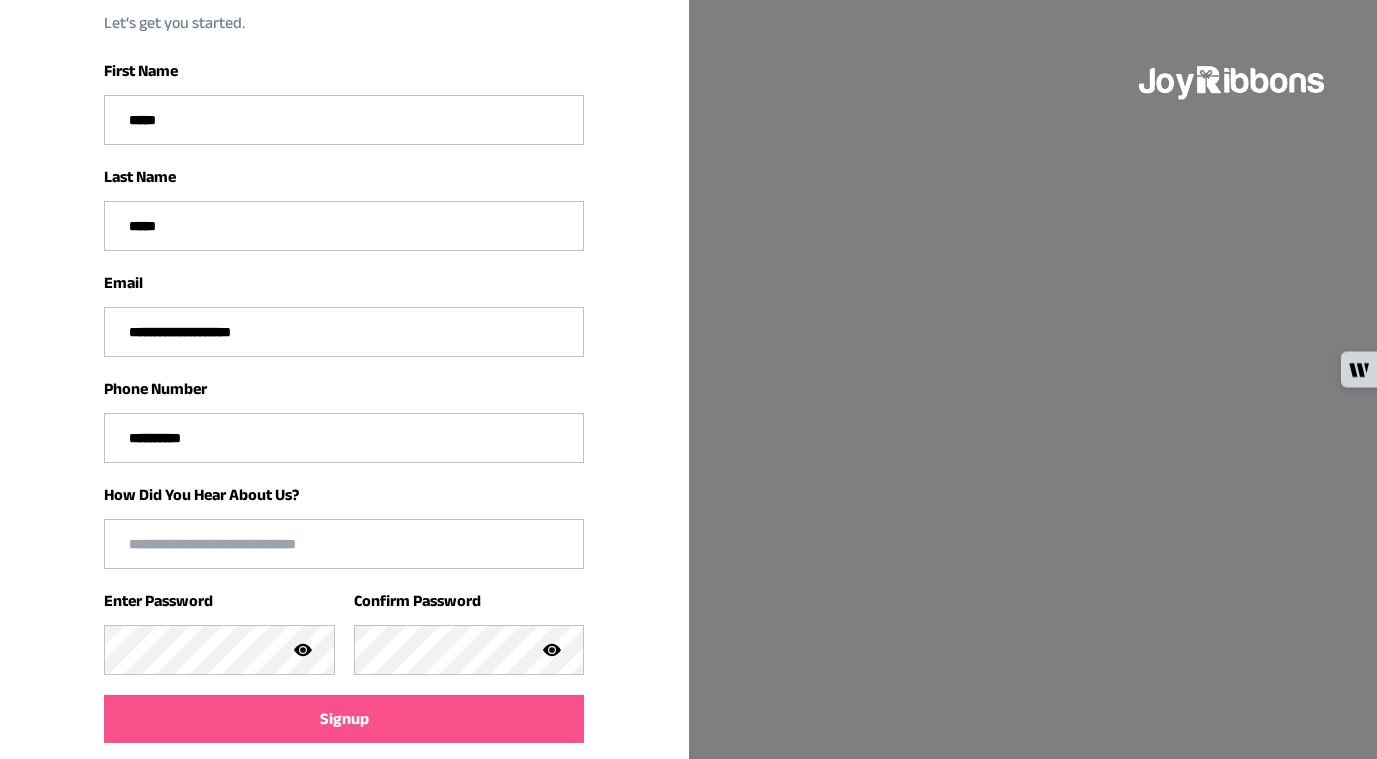 click on "**********" at bounding box center [344, 438] 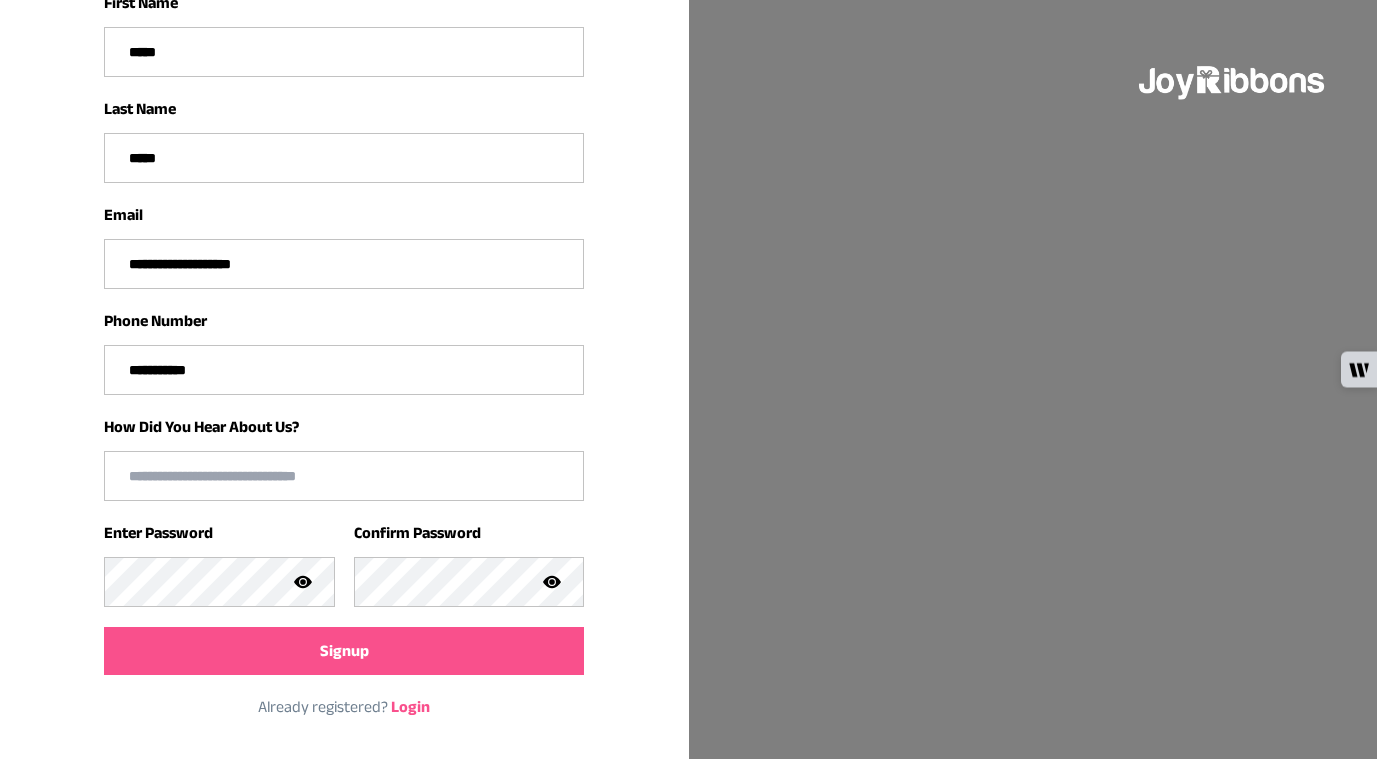 scroll, scrollTop: 321, scrollLeft: 0, axis: vertical 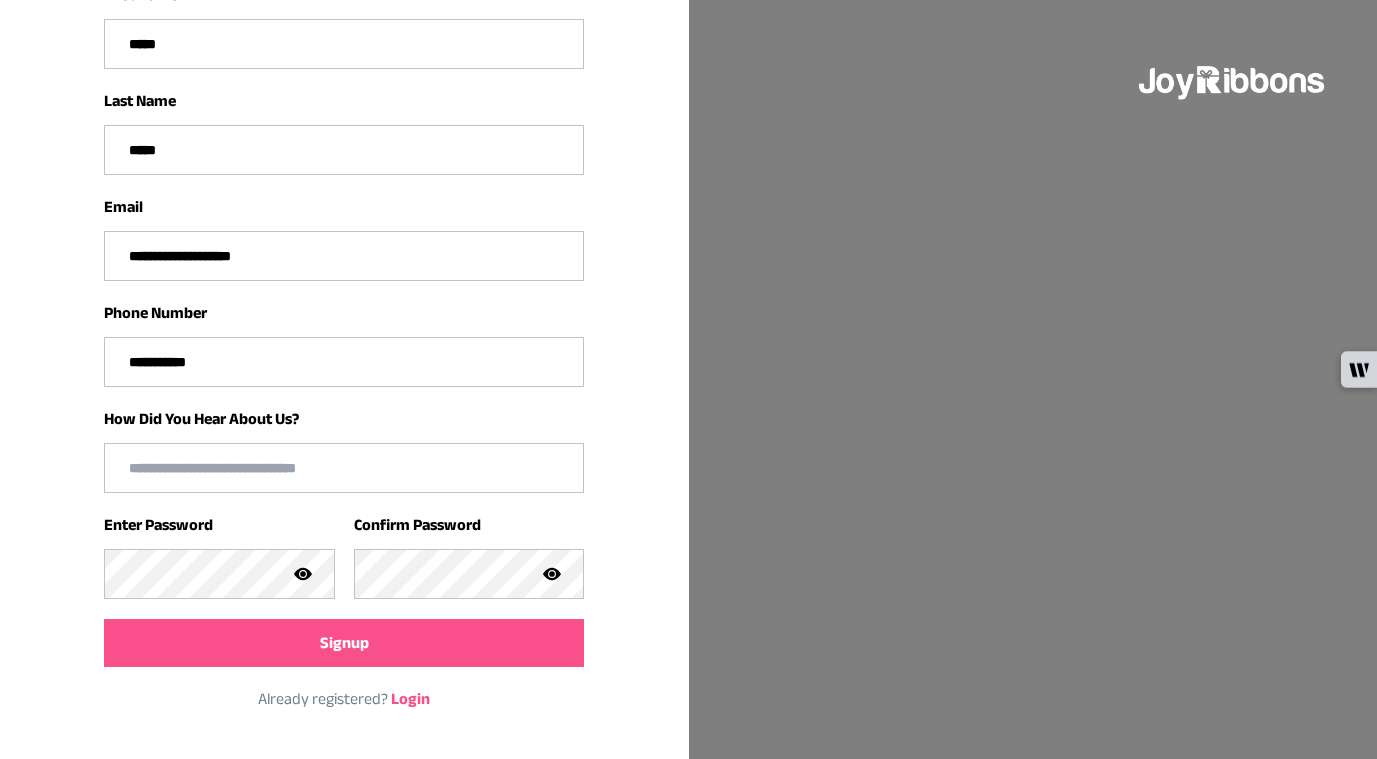 click 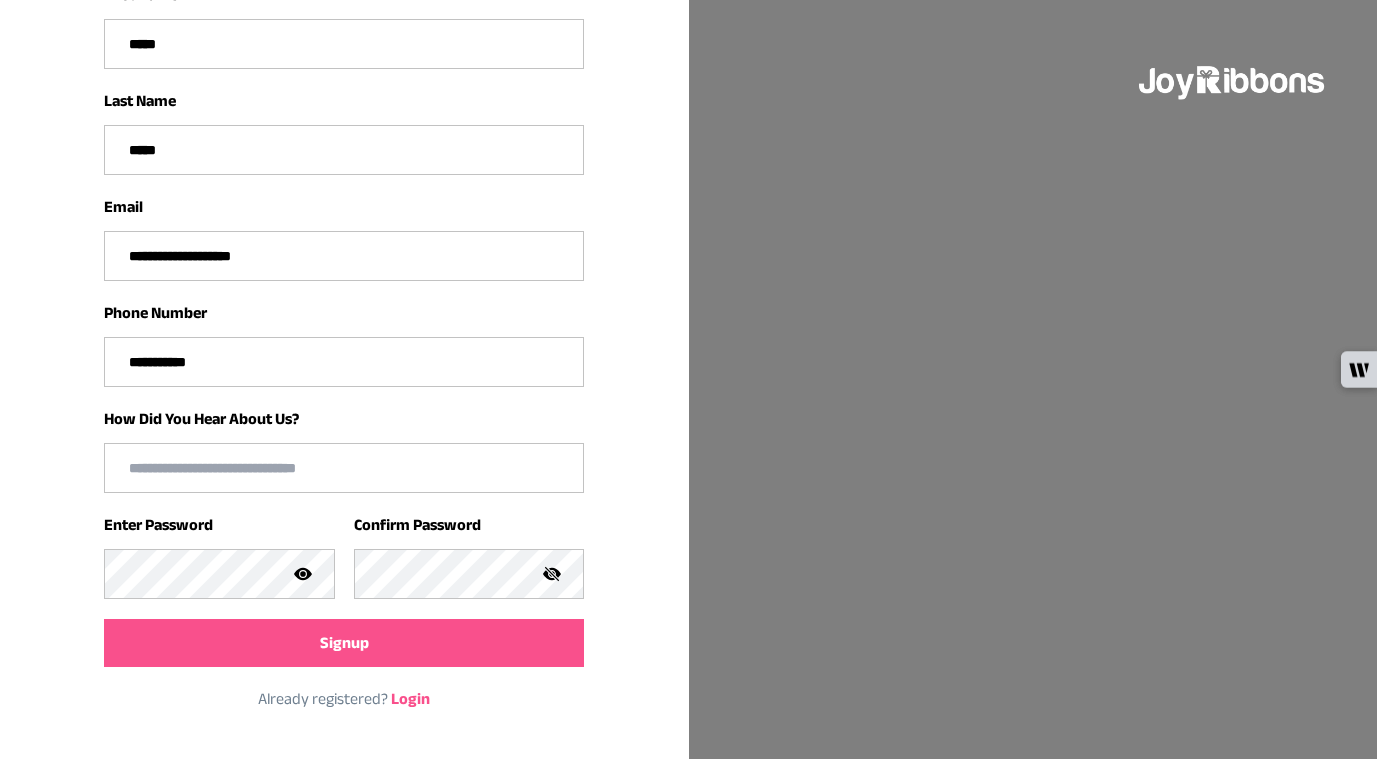 click 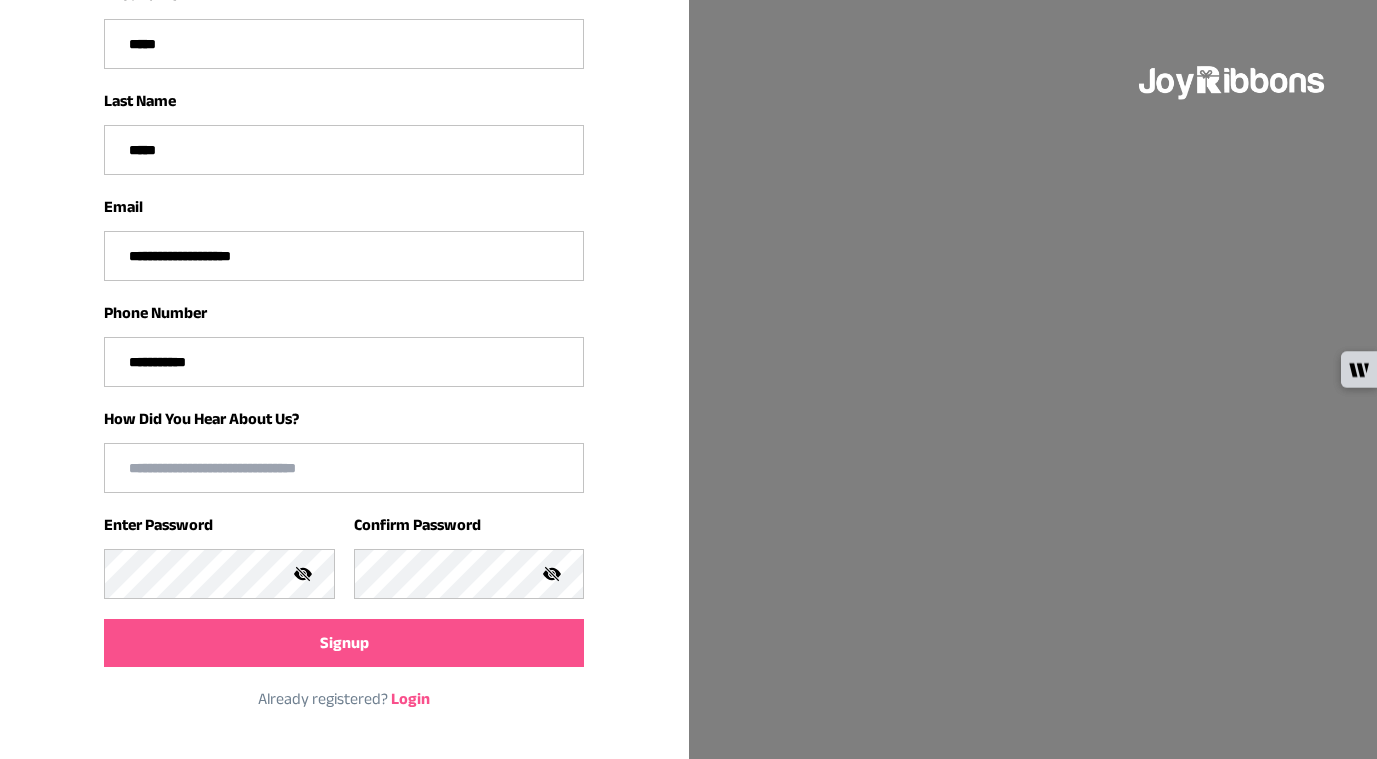 click on "Signup" at bounding box center [344, 643] 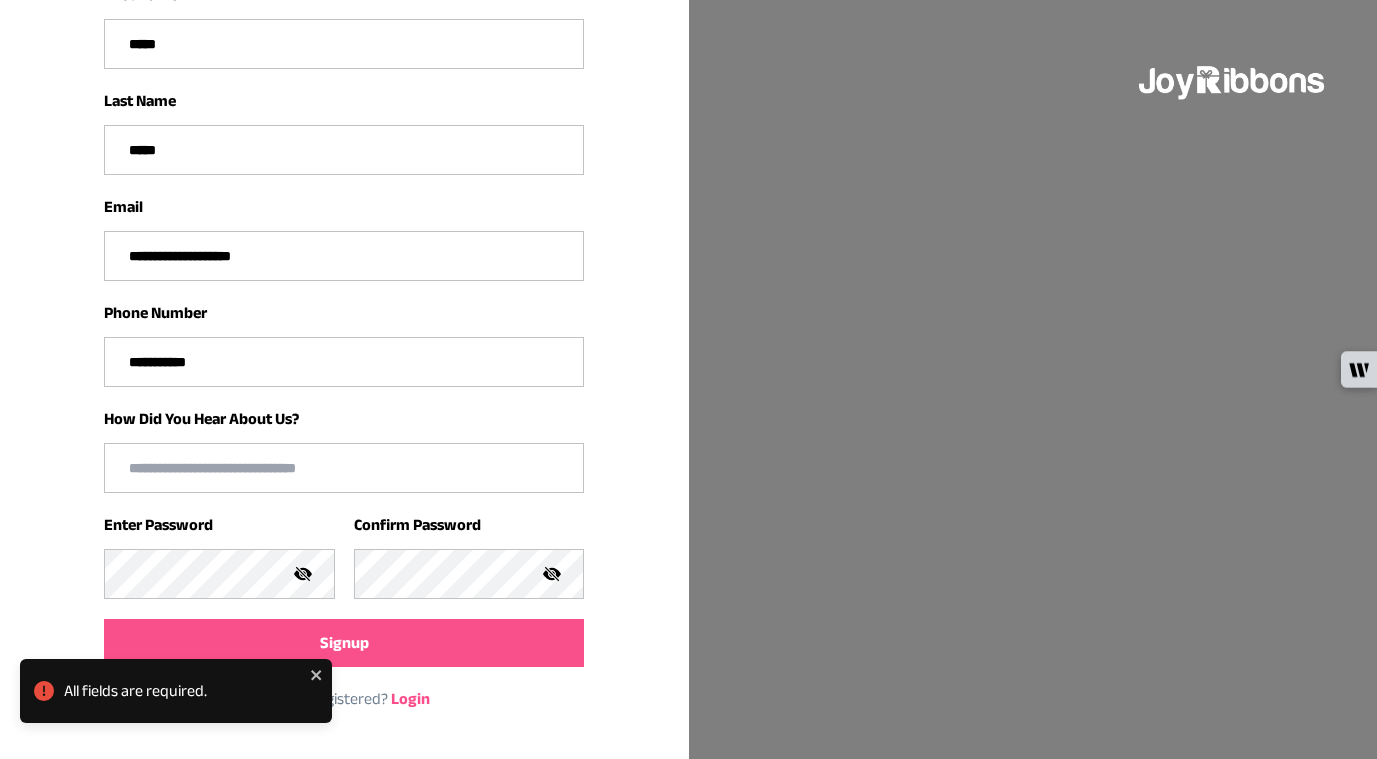 click at bounding box center [344, 468] 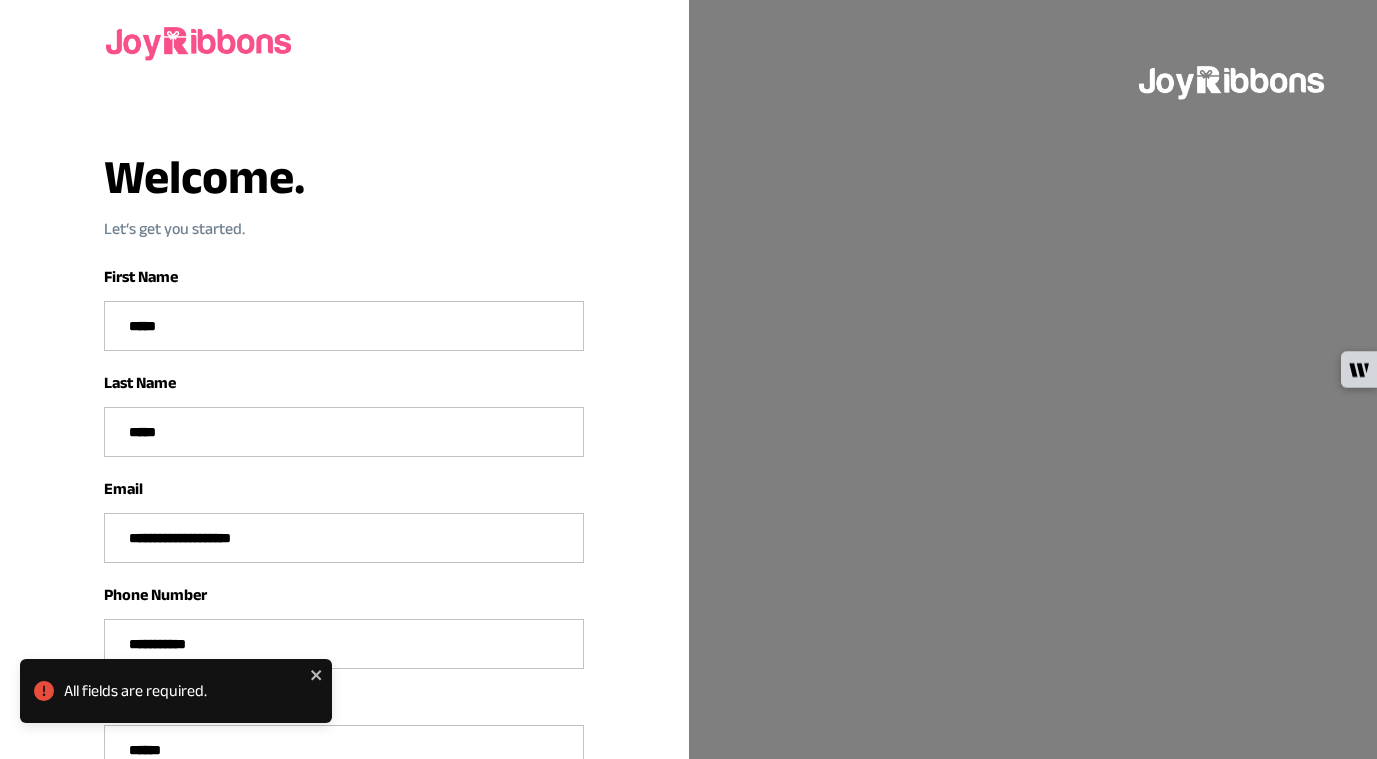 scroll, scrollTop: 321, scrollLeft: 0, axis: vertical 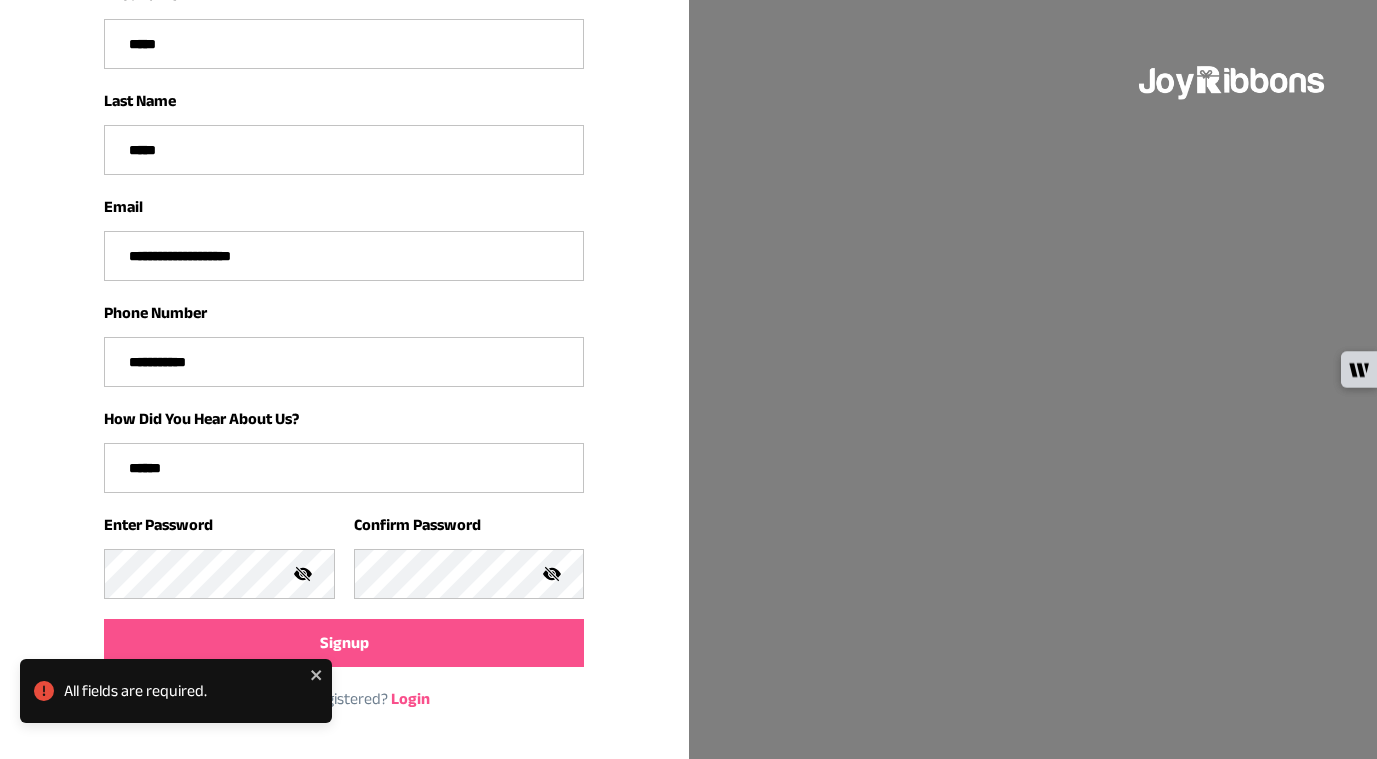 type on "******" 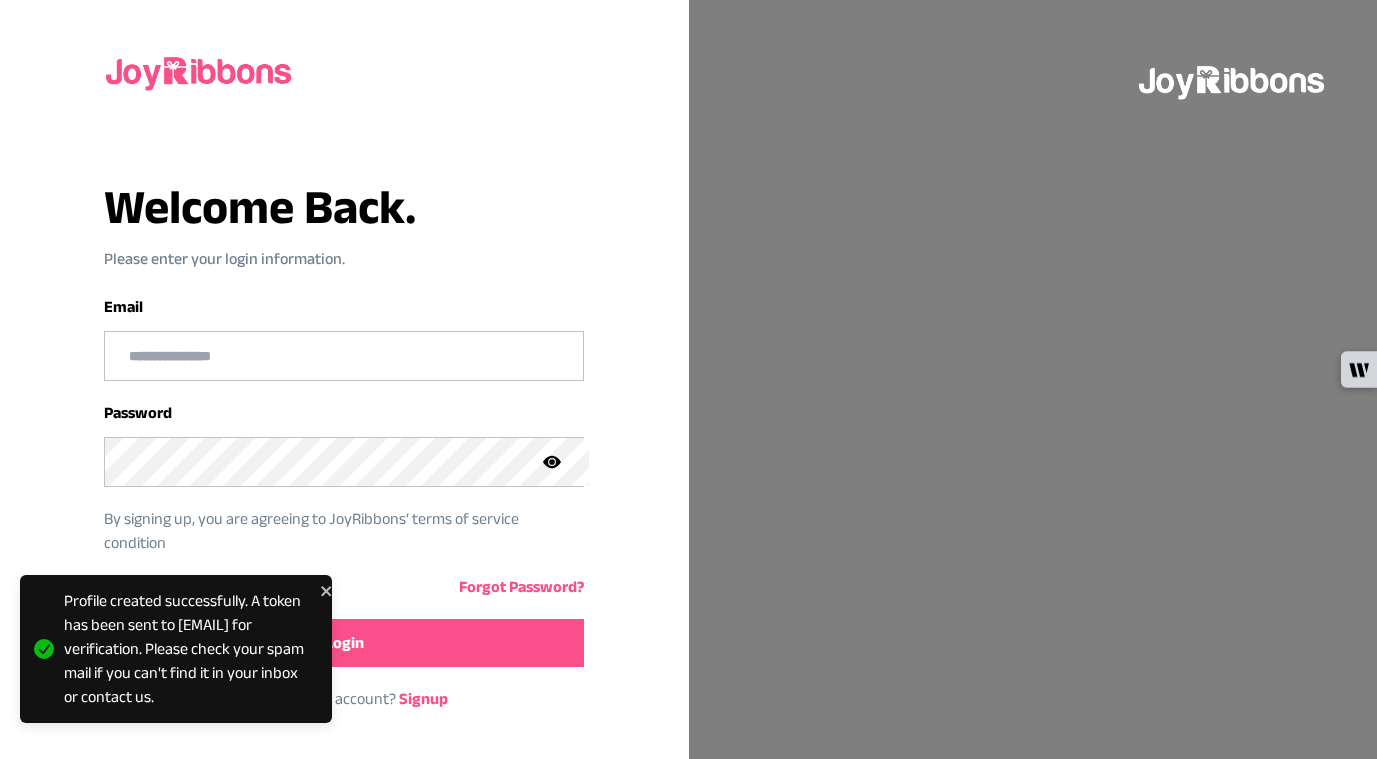scroll, scrollTop: 0, scrollLeft: 0, axis: both 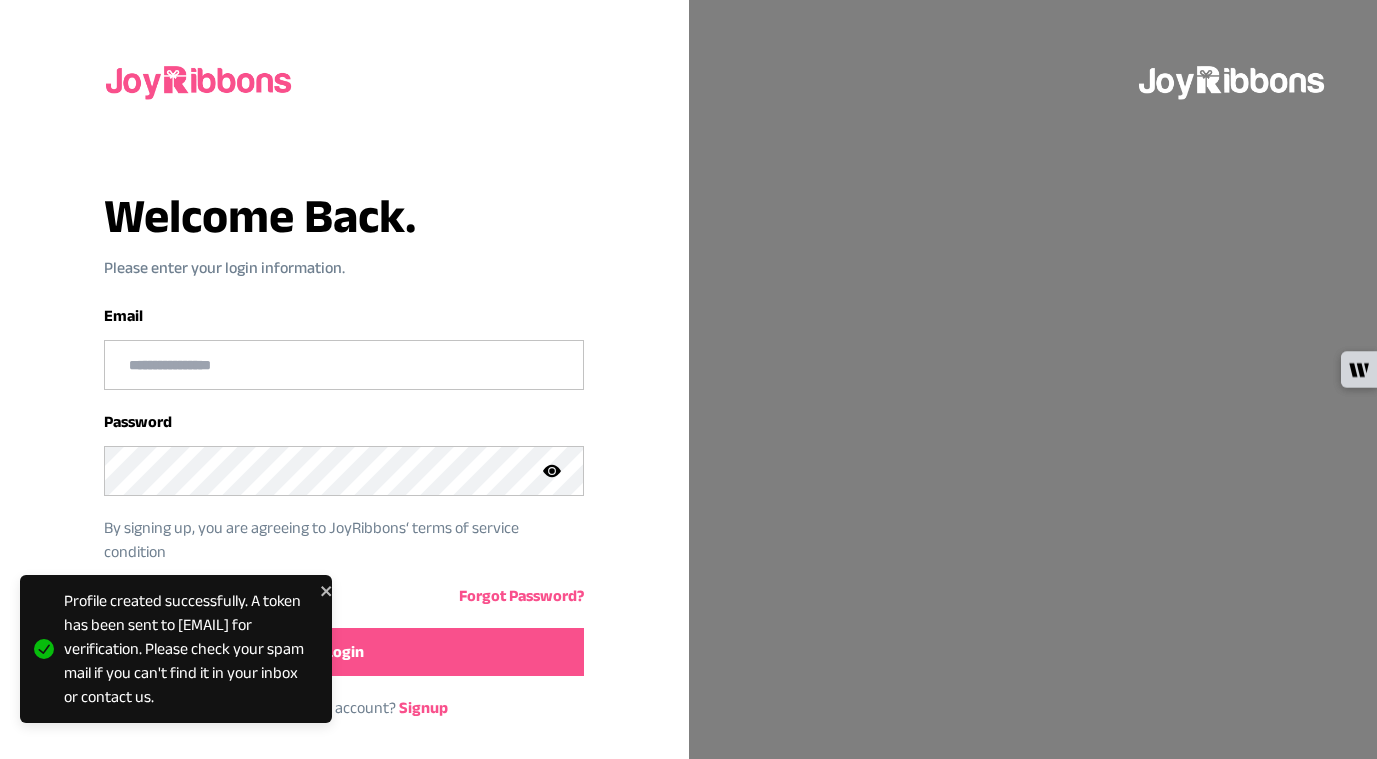click at bounding box center [344, 365] 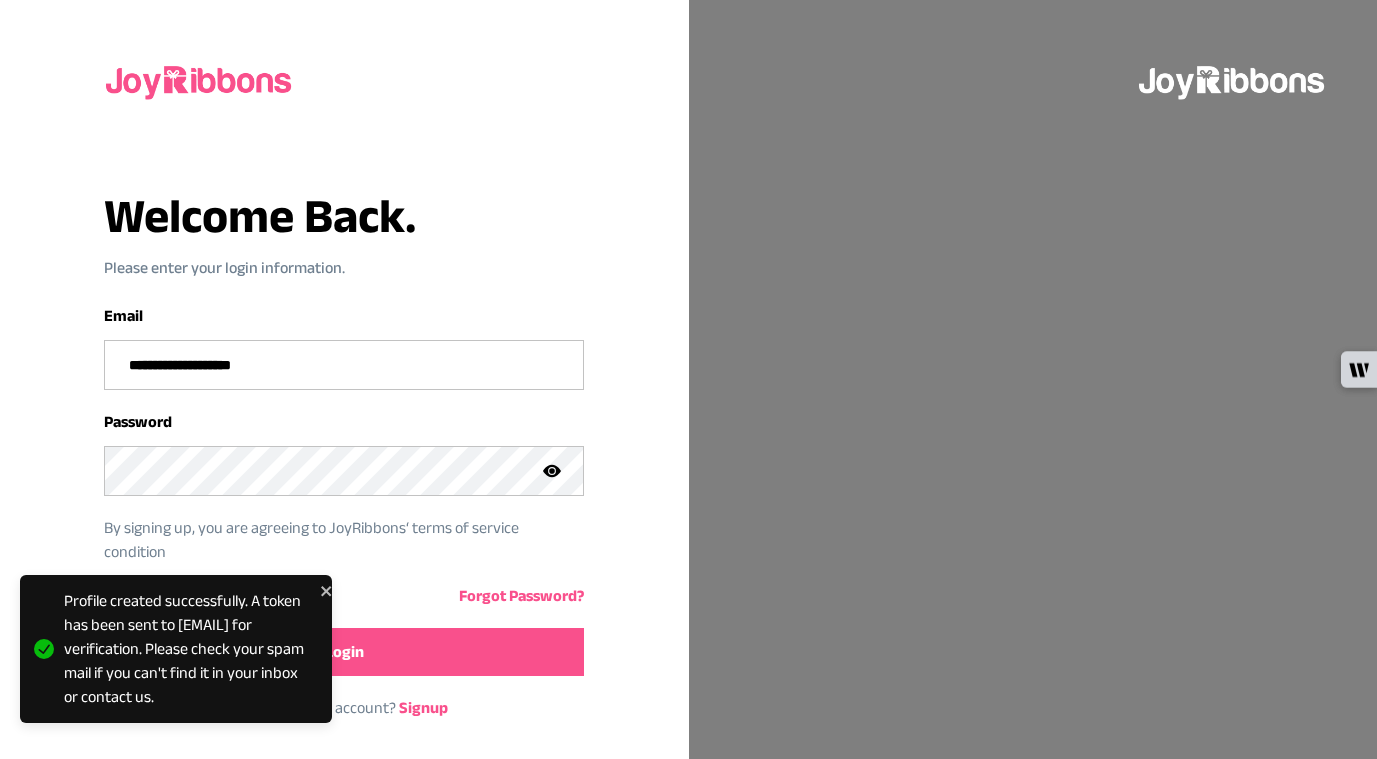 scroll, scrollTop: 9, scrollLeft: 0, axis: vertical 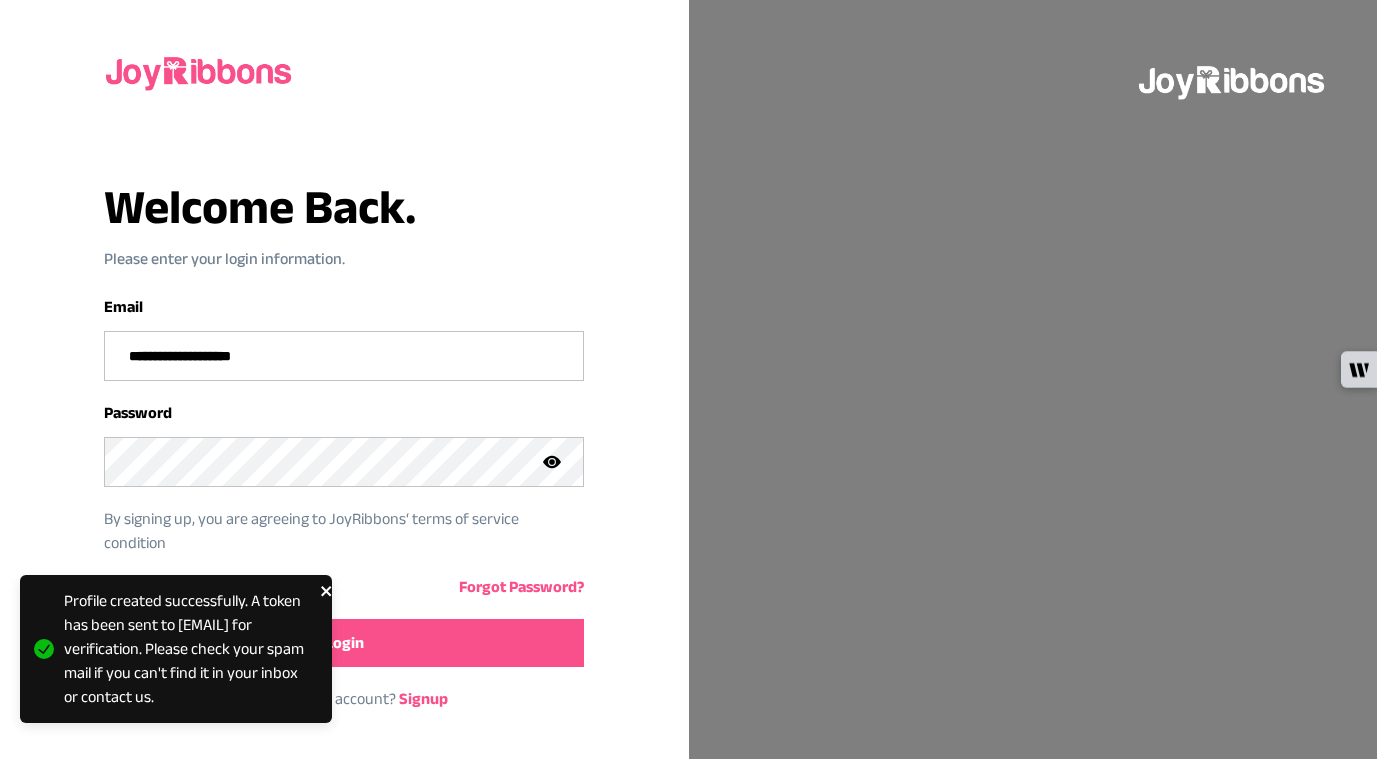 click 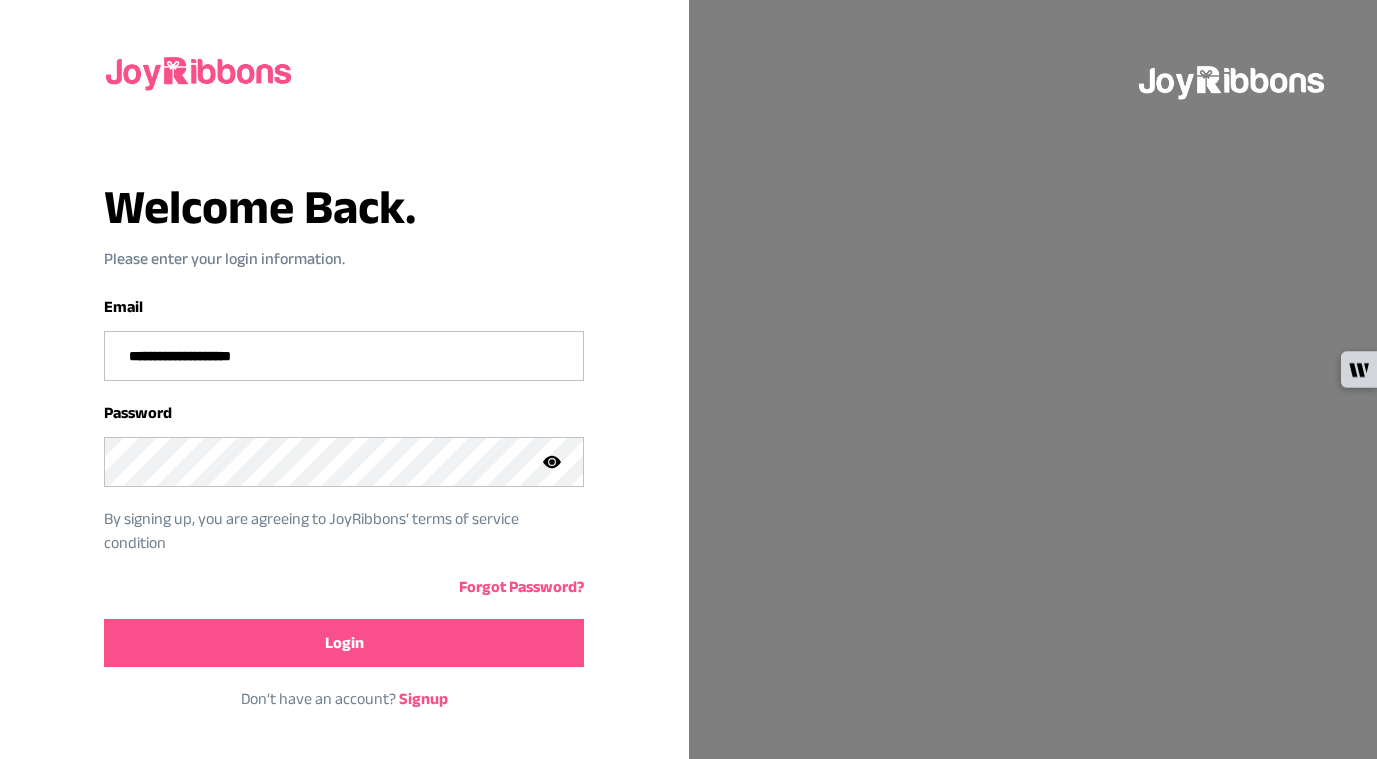 click on "Login" at bounding box center (344, 643) 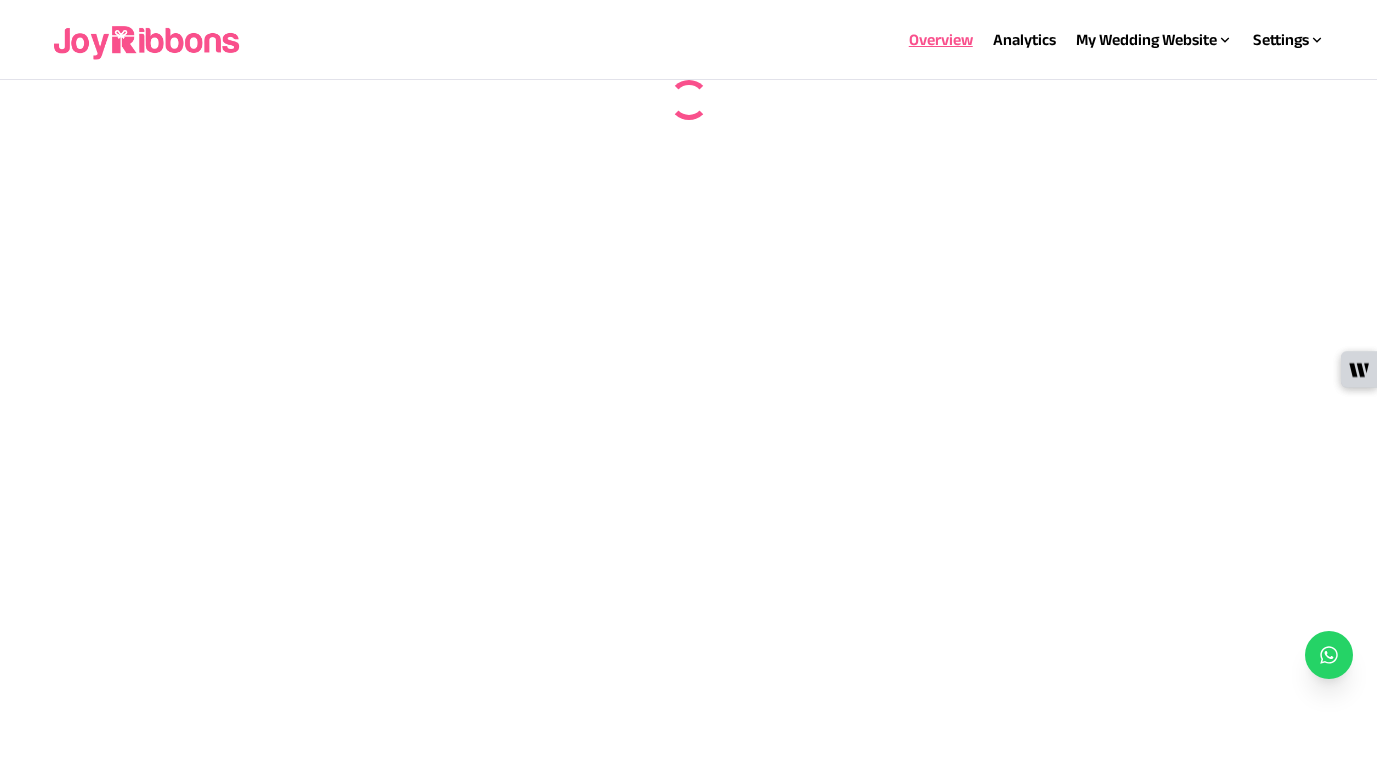 scroll, scrollTop: 0, scrollLeft: 0, axis: both 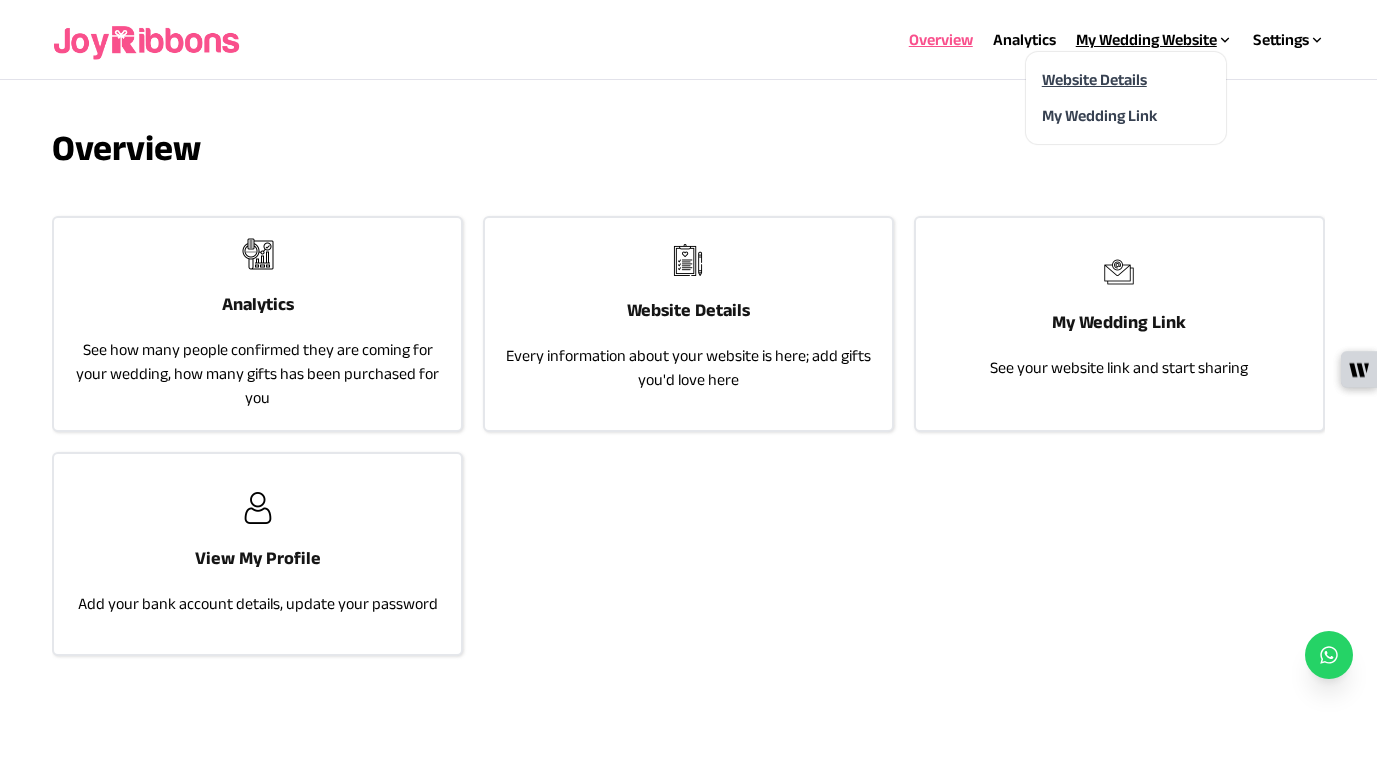 click on "Website Details" at bounding box center [1094, 79] 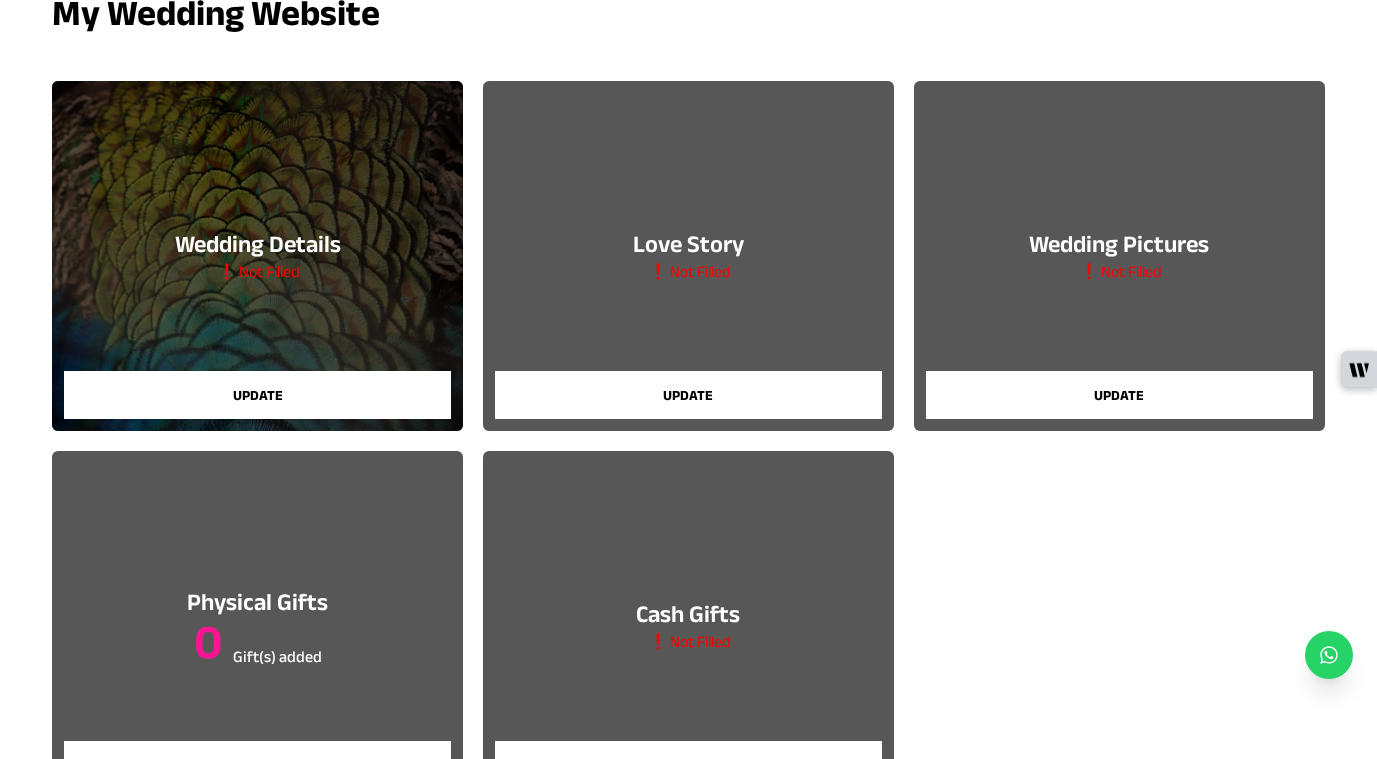 scroll, scrollTop: 114, scrollLeft: 0, axis: vertical 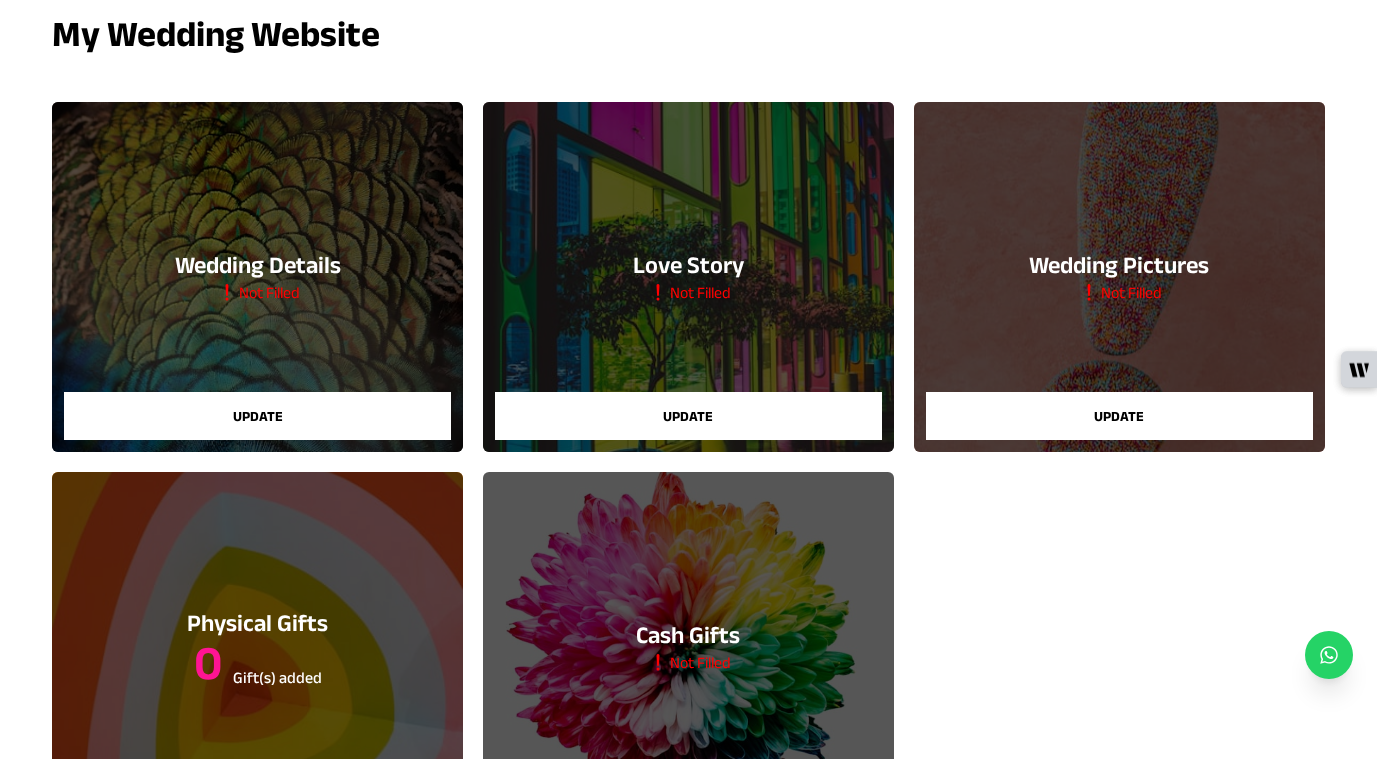 click on "Wedding Details Not Filled Update" at bounding box center [257, 277] 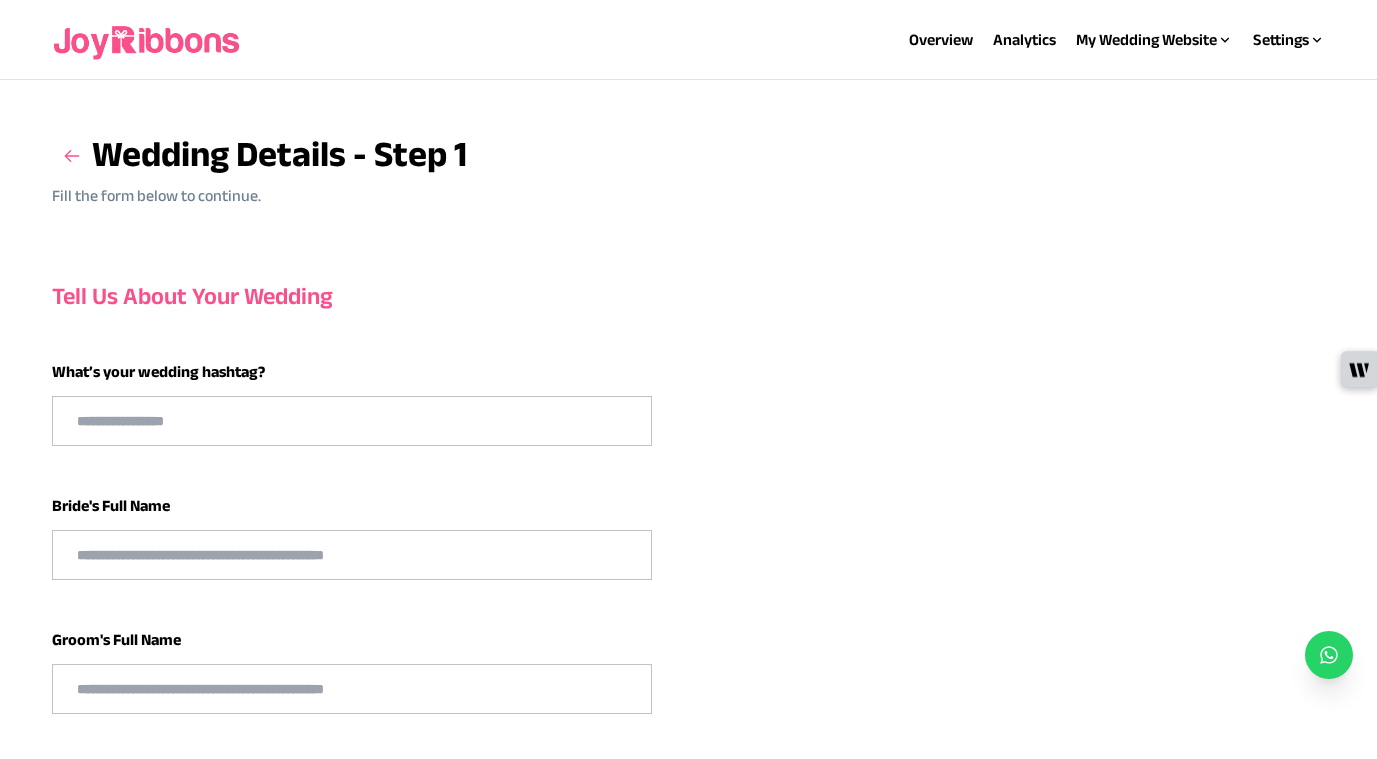 click at bounding box center (352, 421) 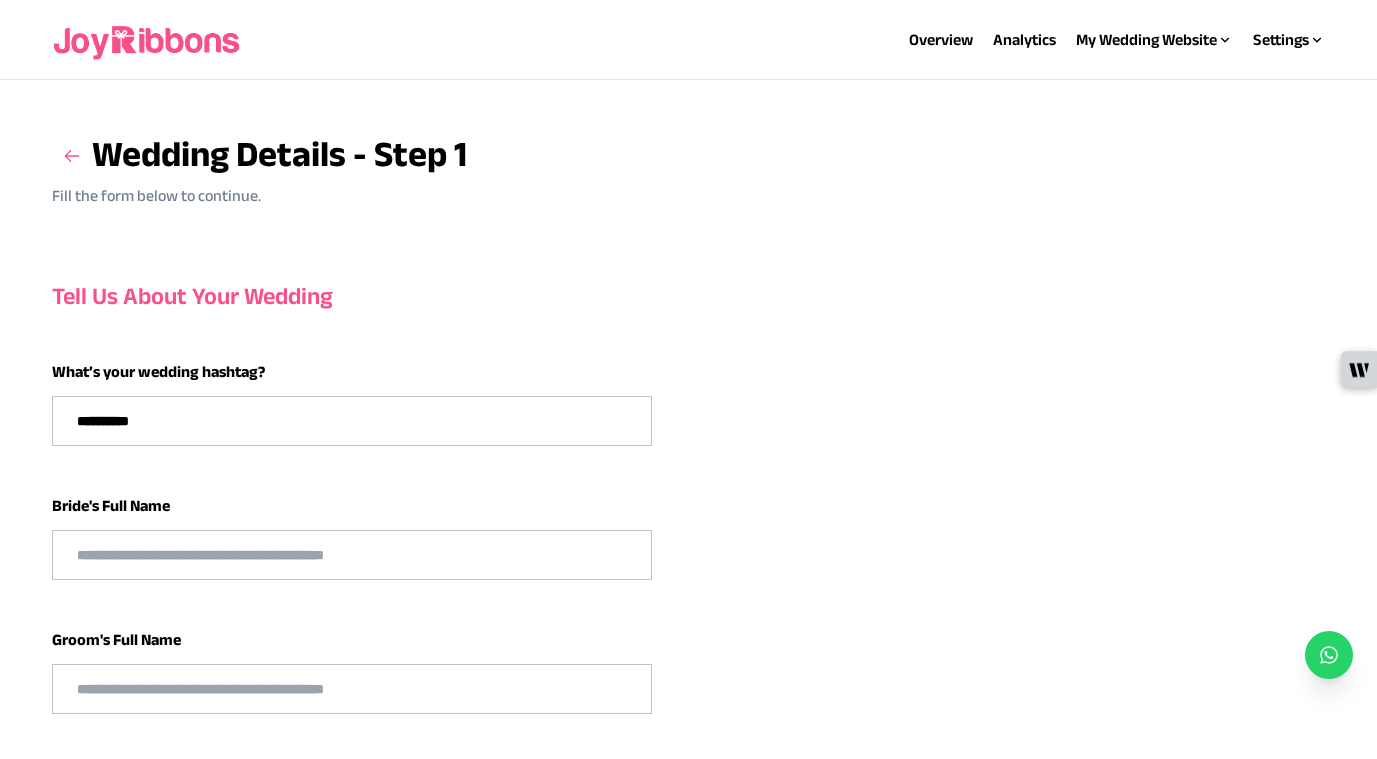 type on "**********" 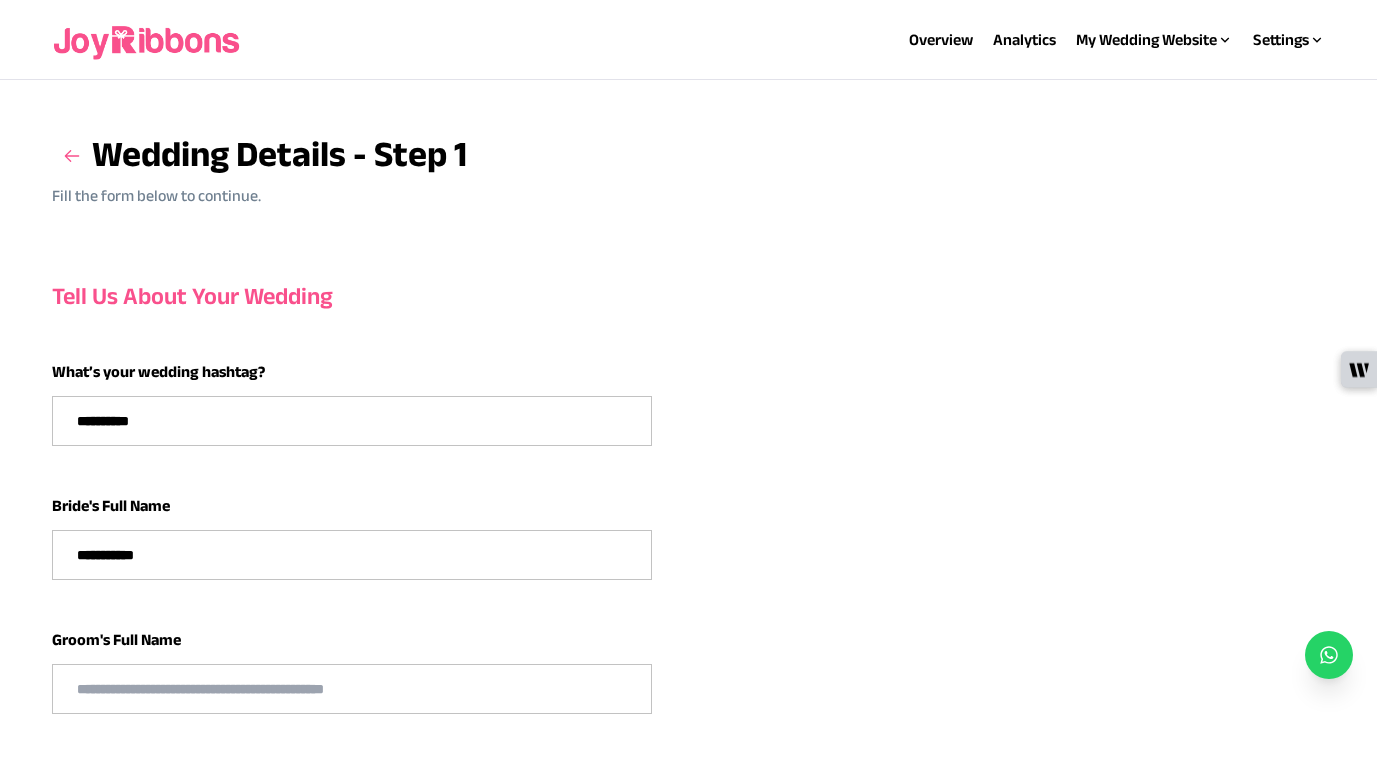 type on "**********" 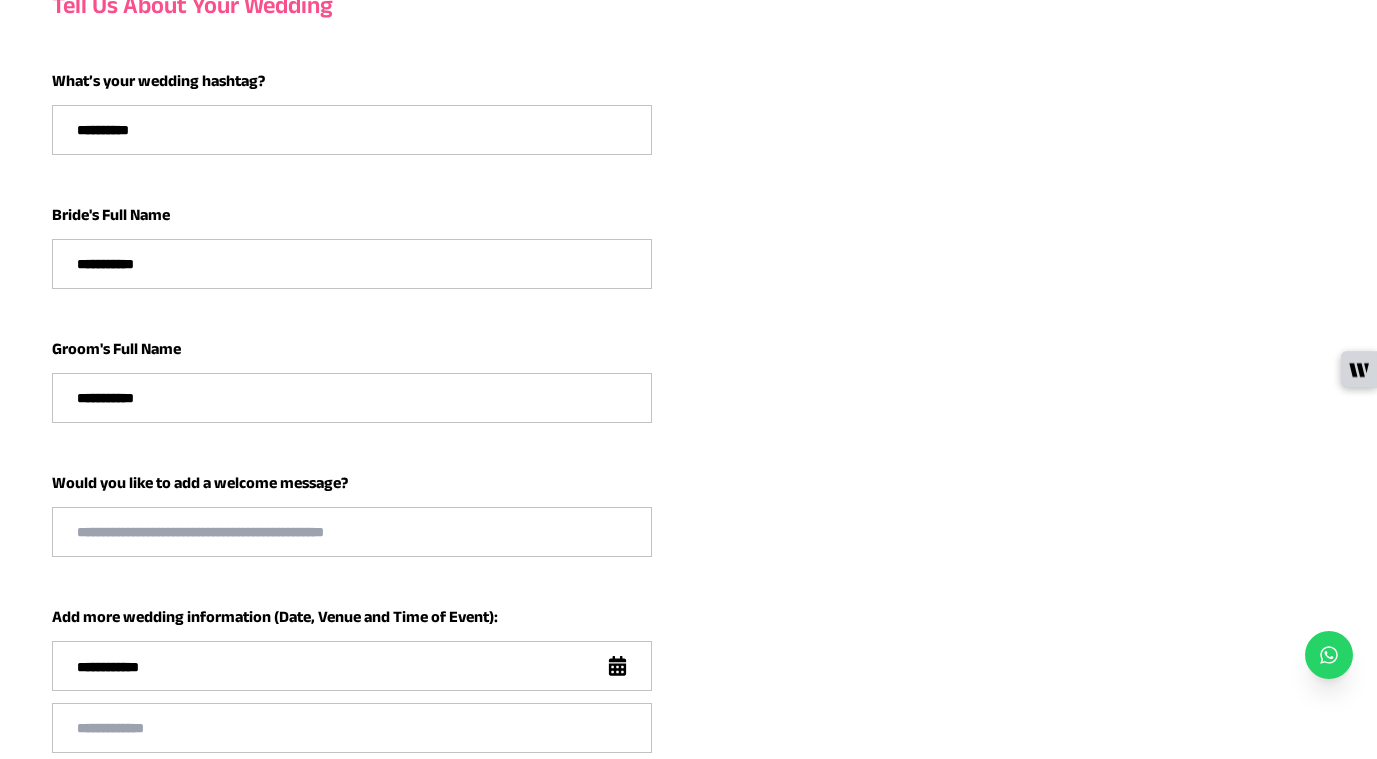 scroll, scrollTop: 319, scrollLeft: 0, axis: vertical 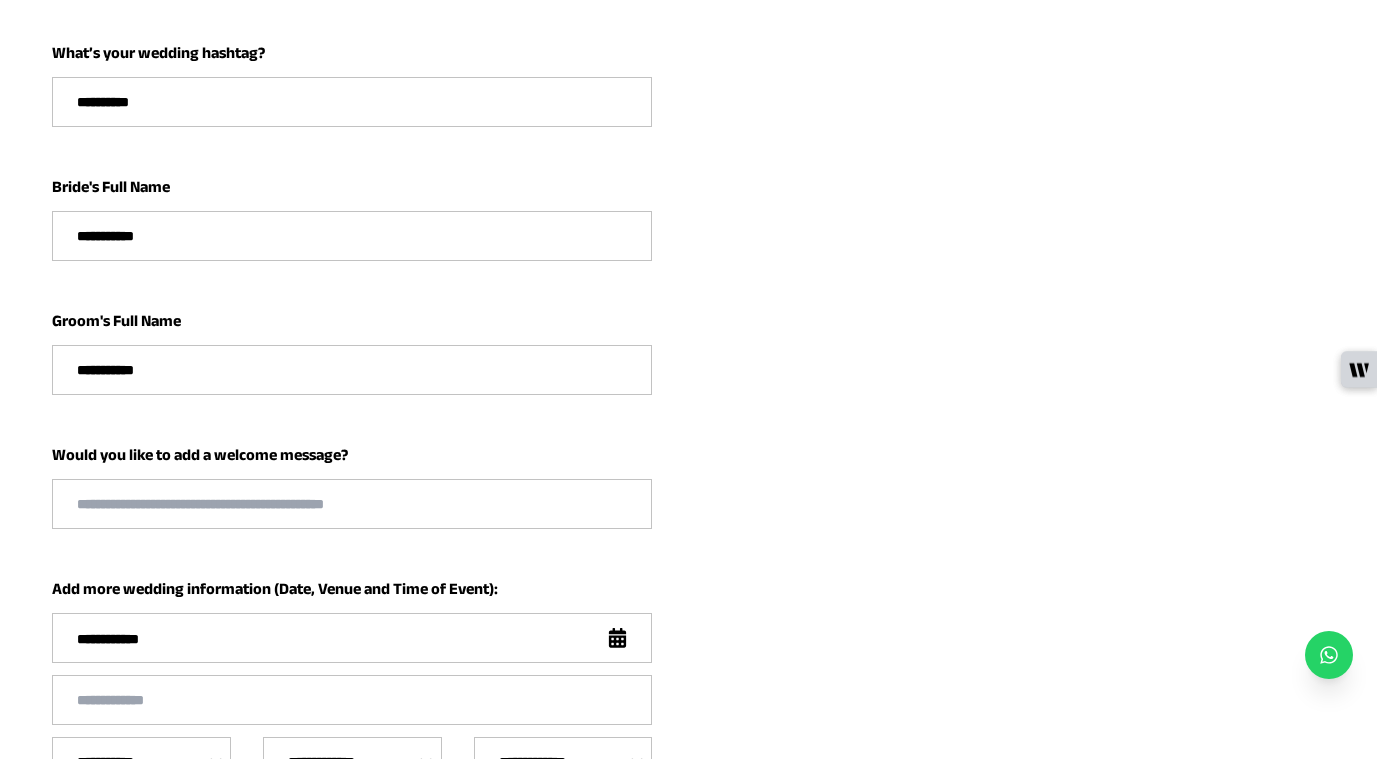type on "**********" 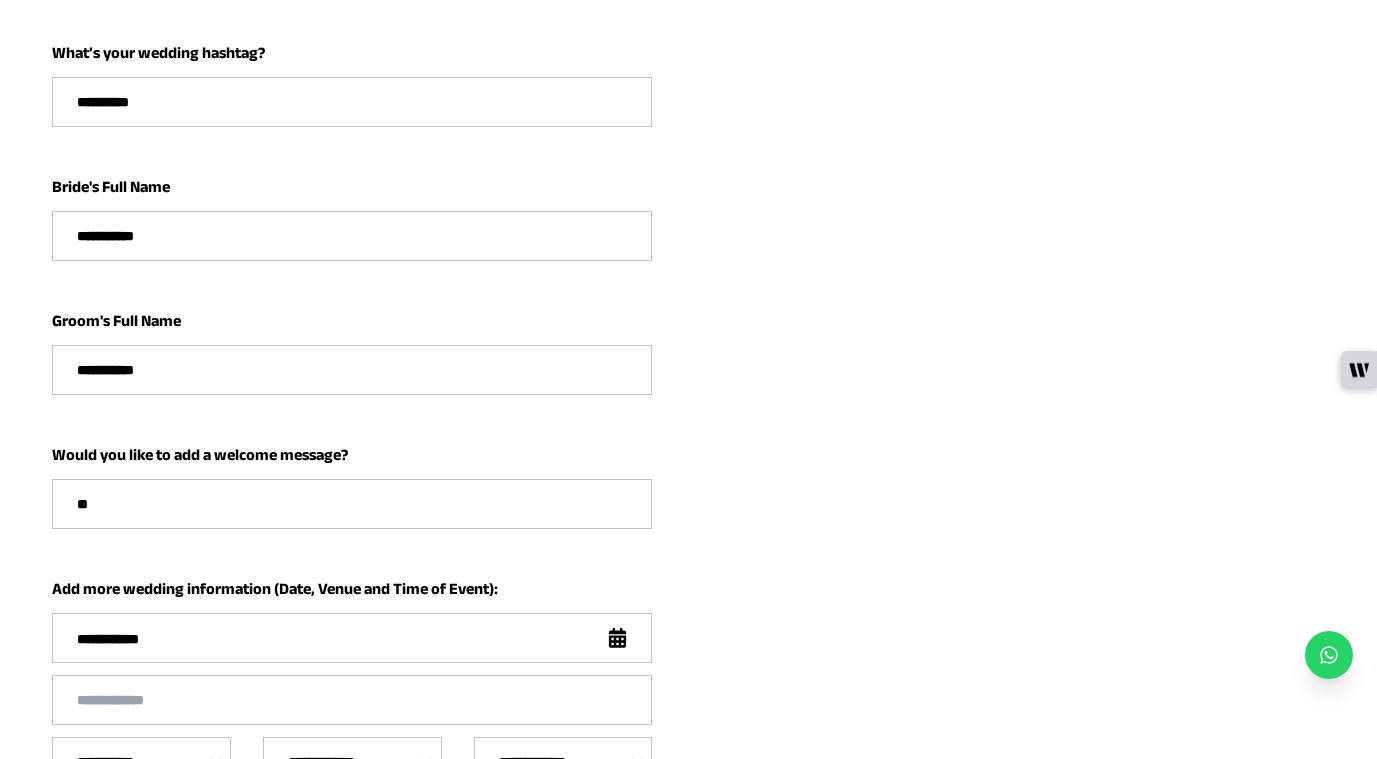 type on "*" 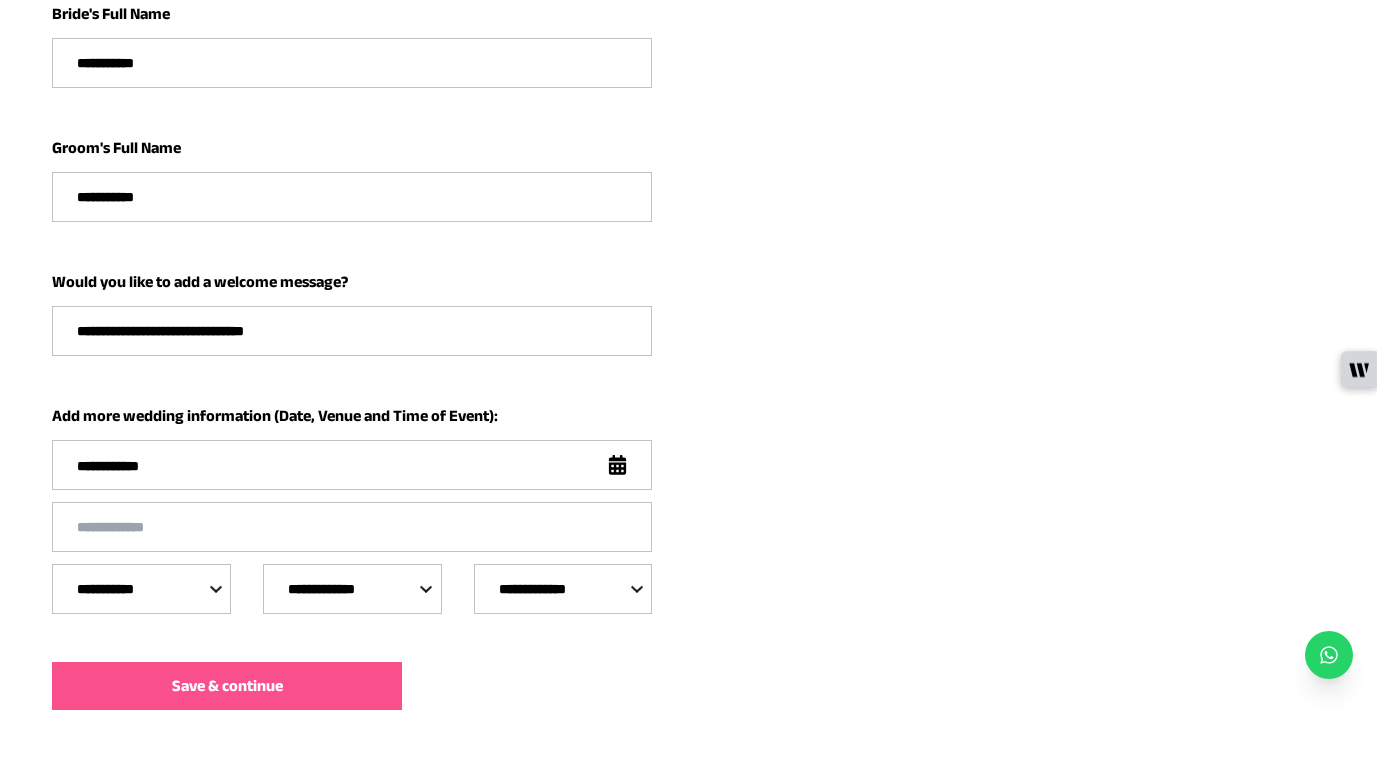 scroll, scrollTop: 493, scrollLeft: 0, axis: vertical 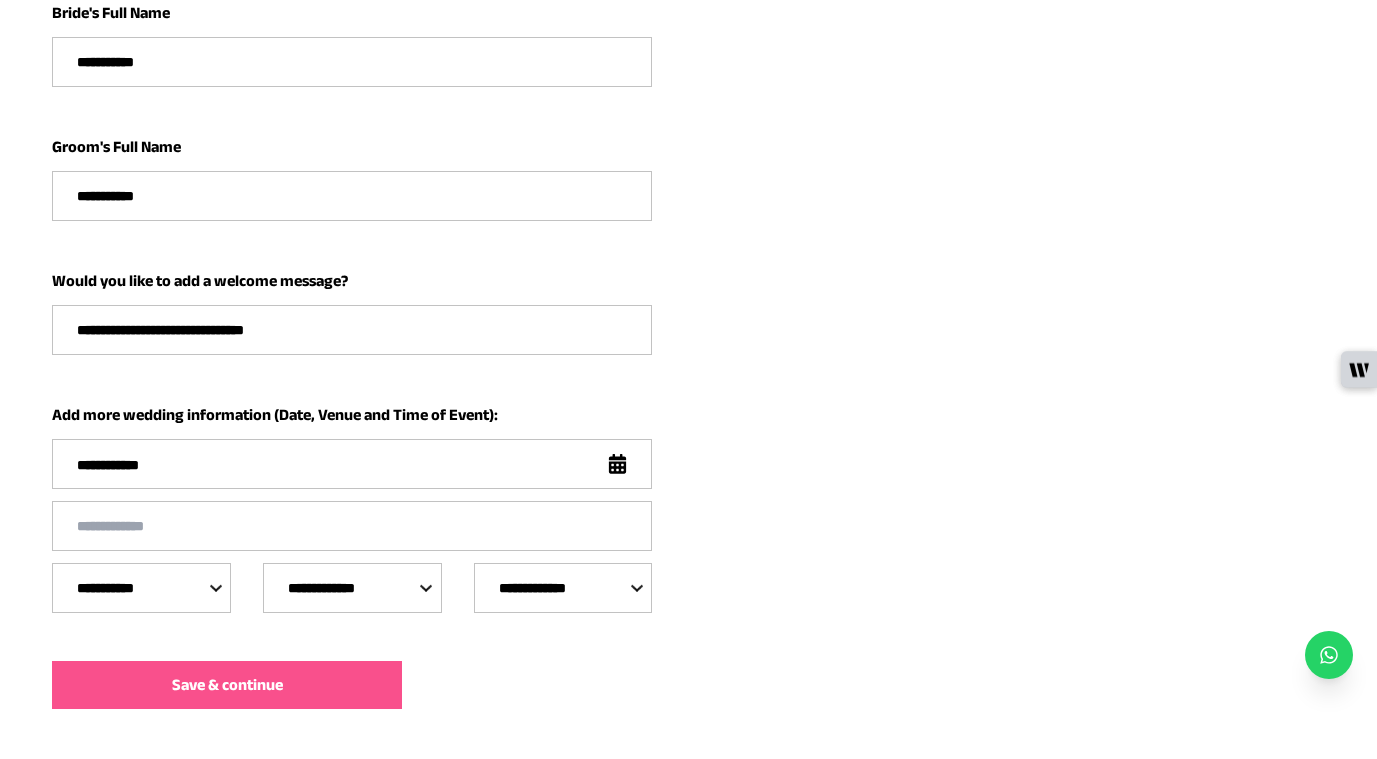 type on "**********" 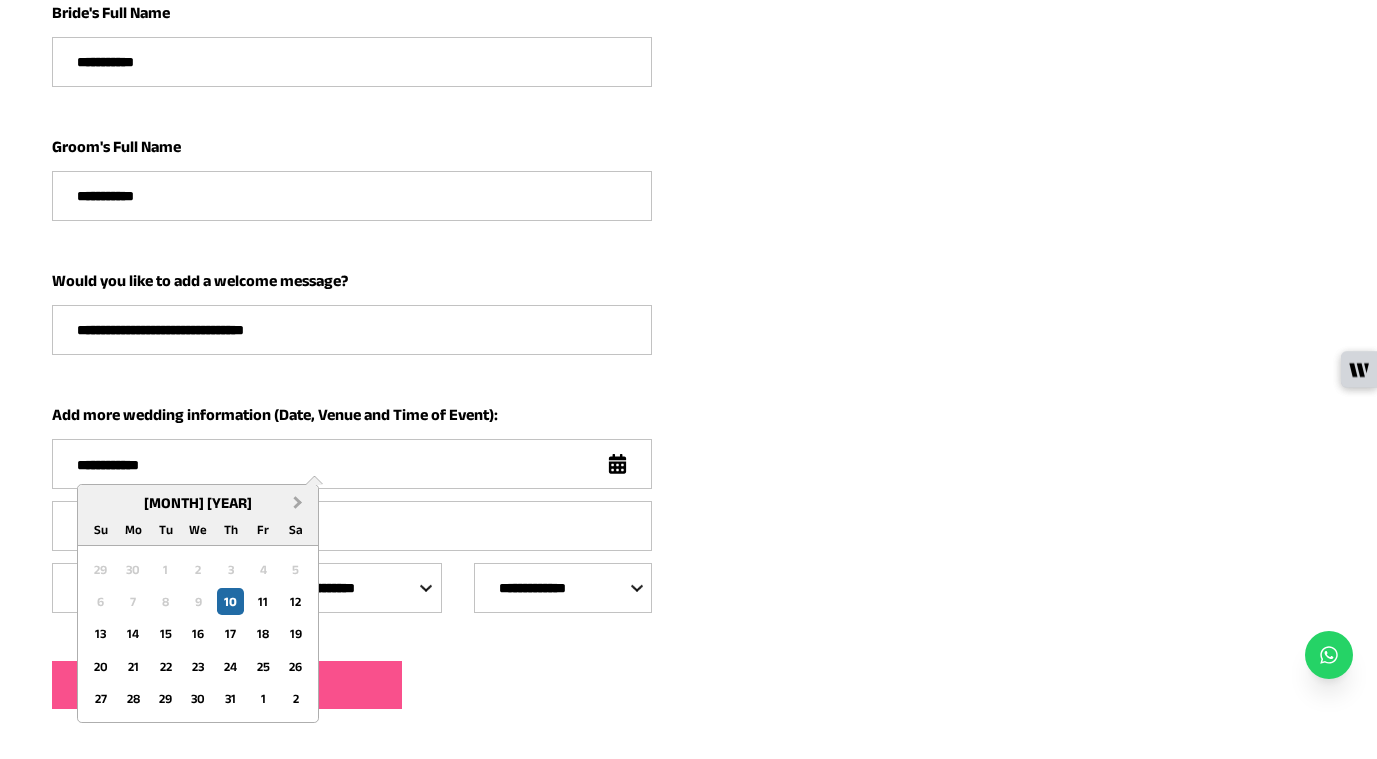click on "Next Month" at bounding box center (298, 502) 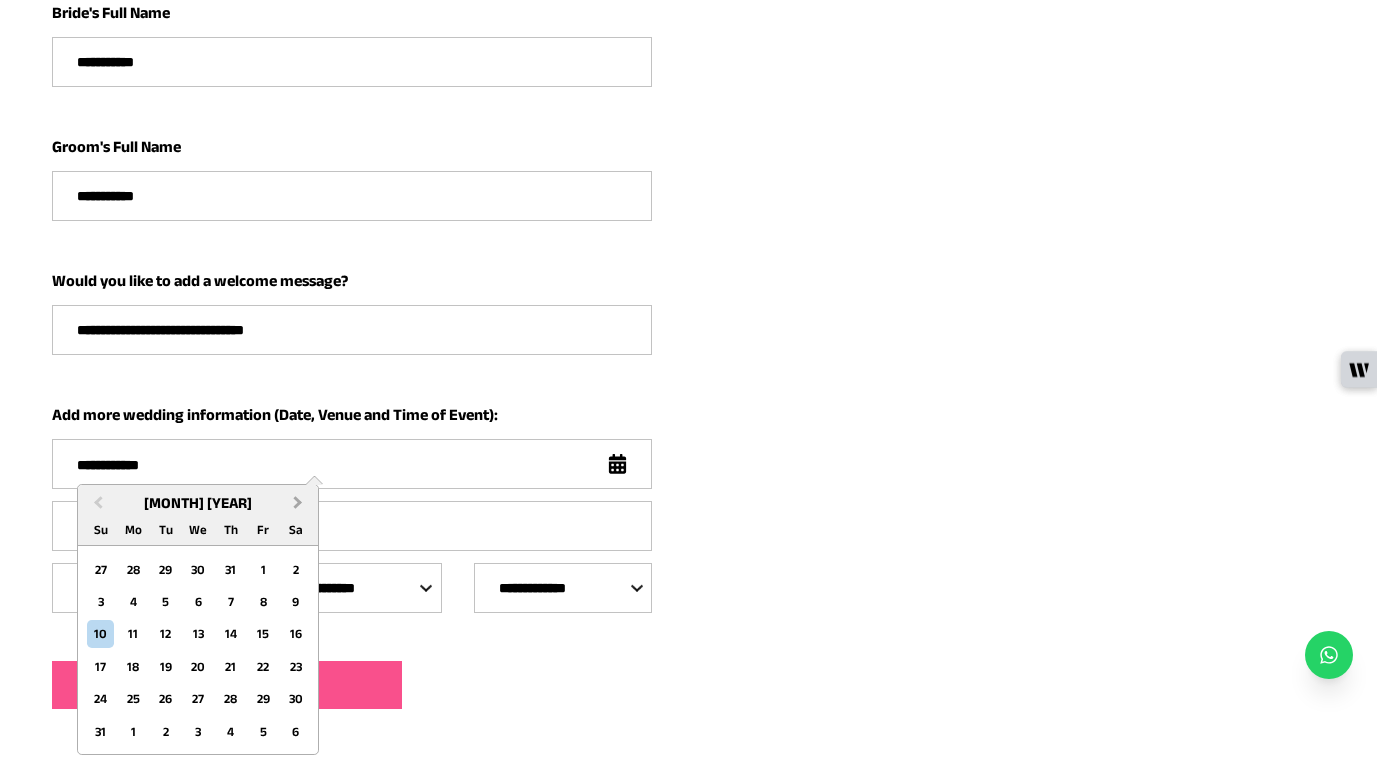 click on "Next Month" at bounding box center (298, 502) 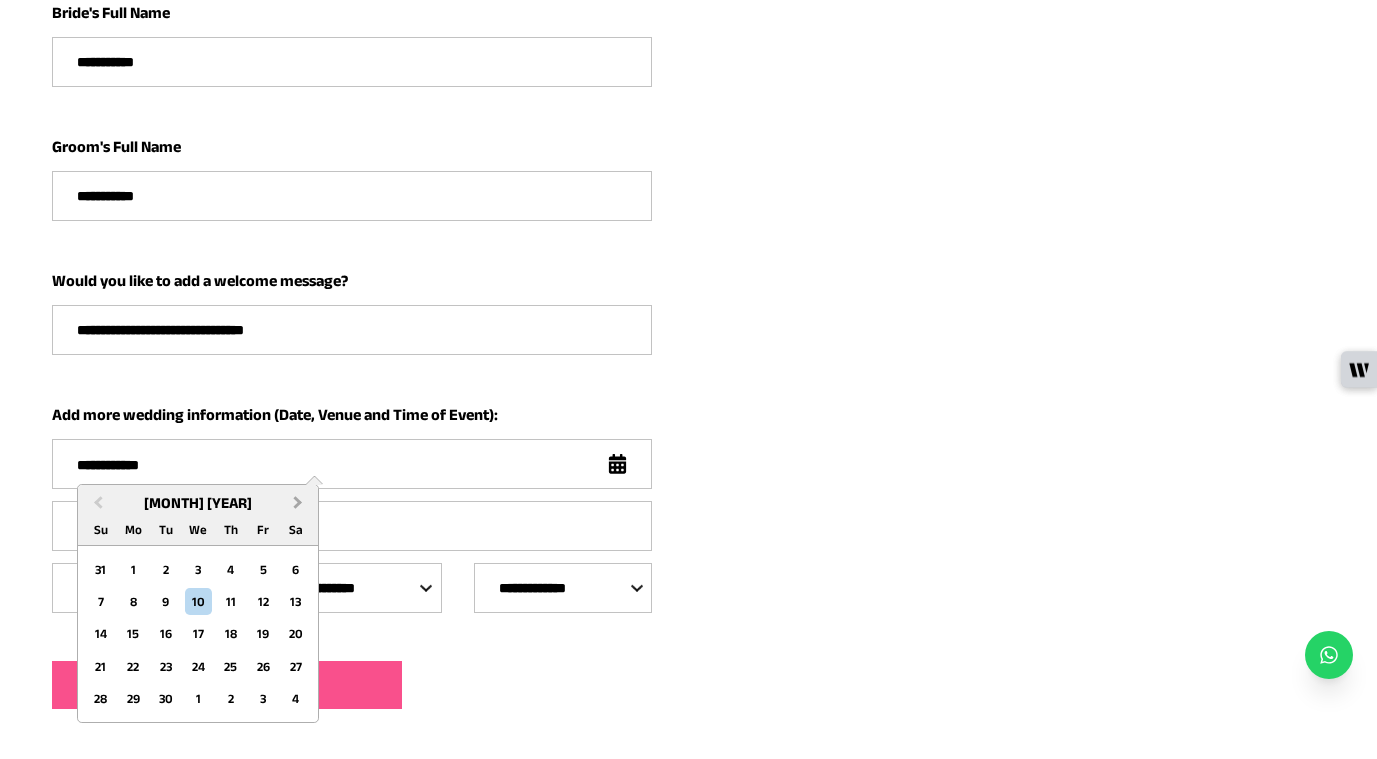 click on "Next Month" at bounding box center [300, 503] 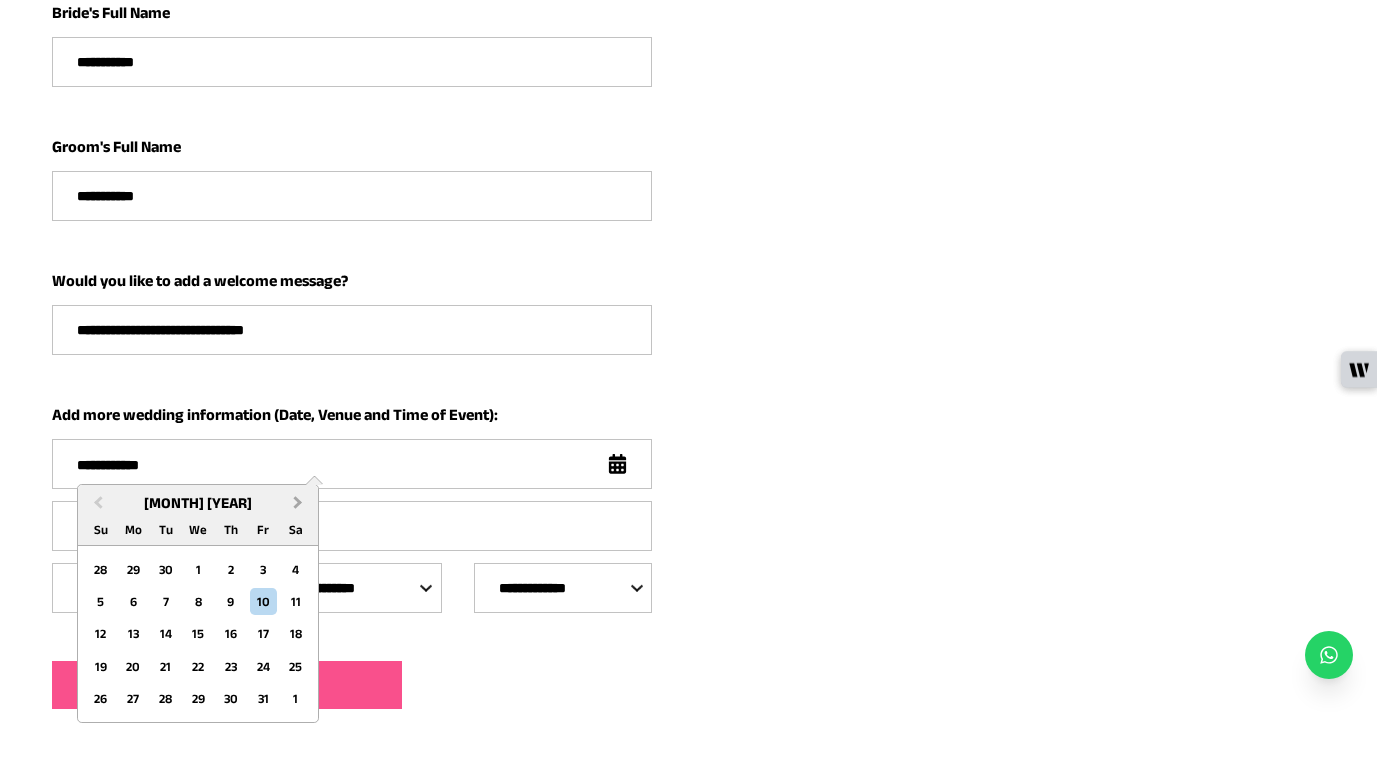 click on "Next Month" at bounding box center [300, 503] 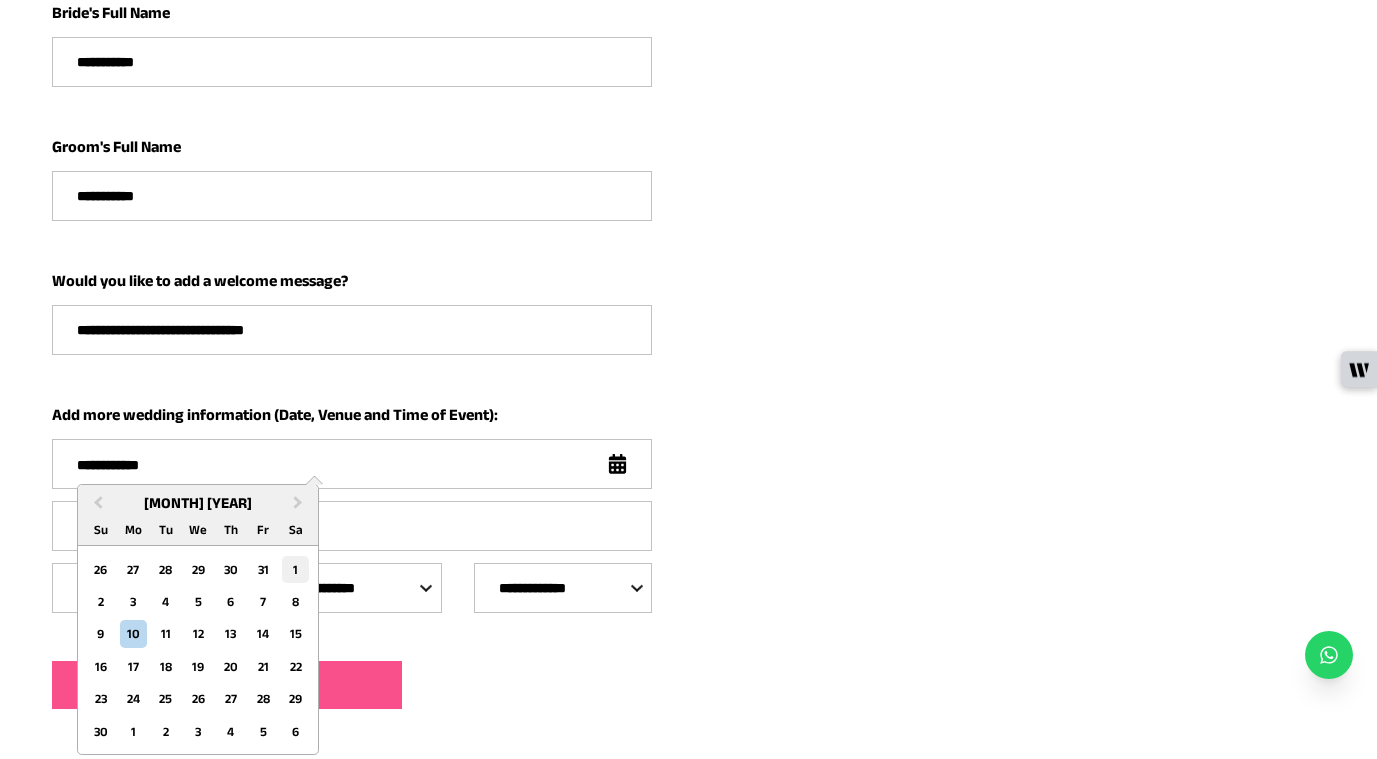 click on "1" at bounding box center (295, 569) 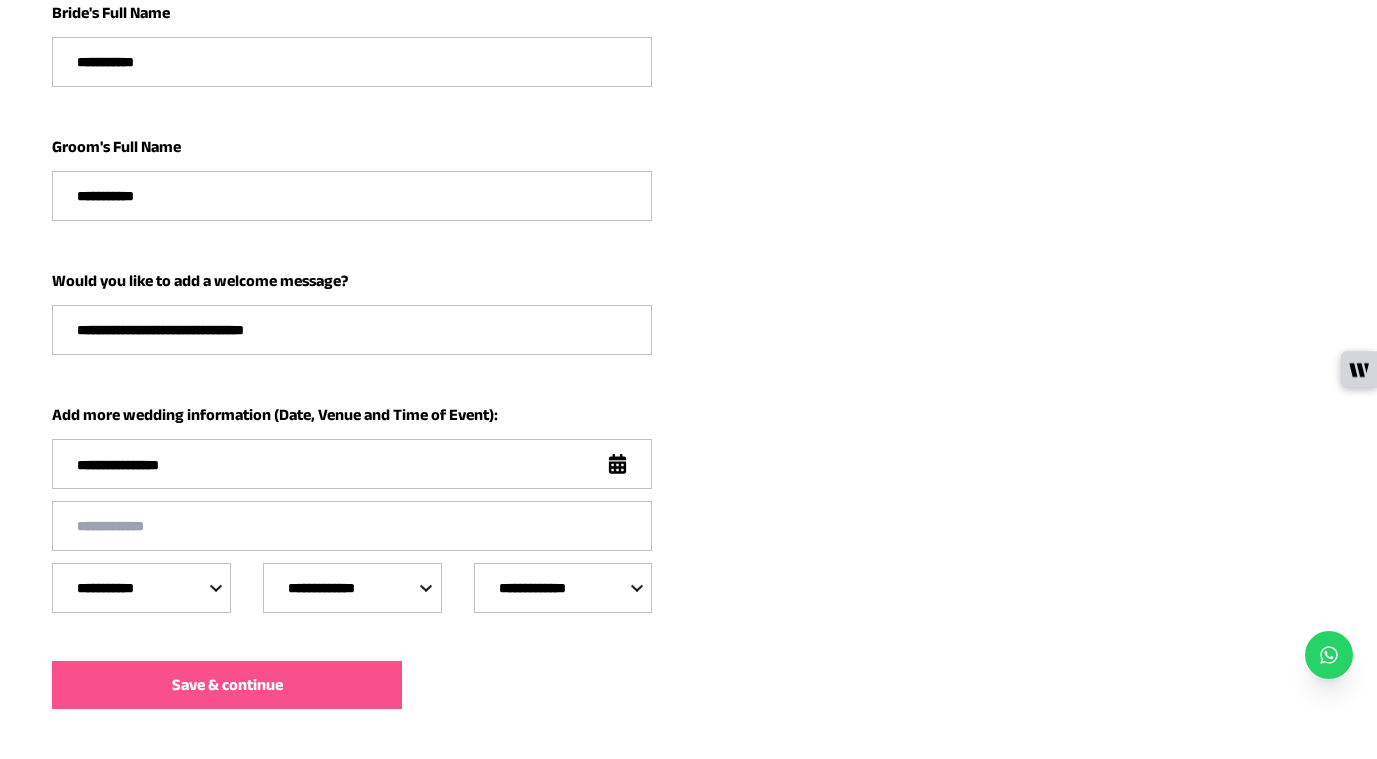 click at bounding box center (352, 526) 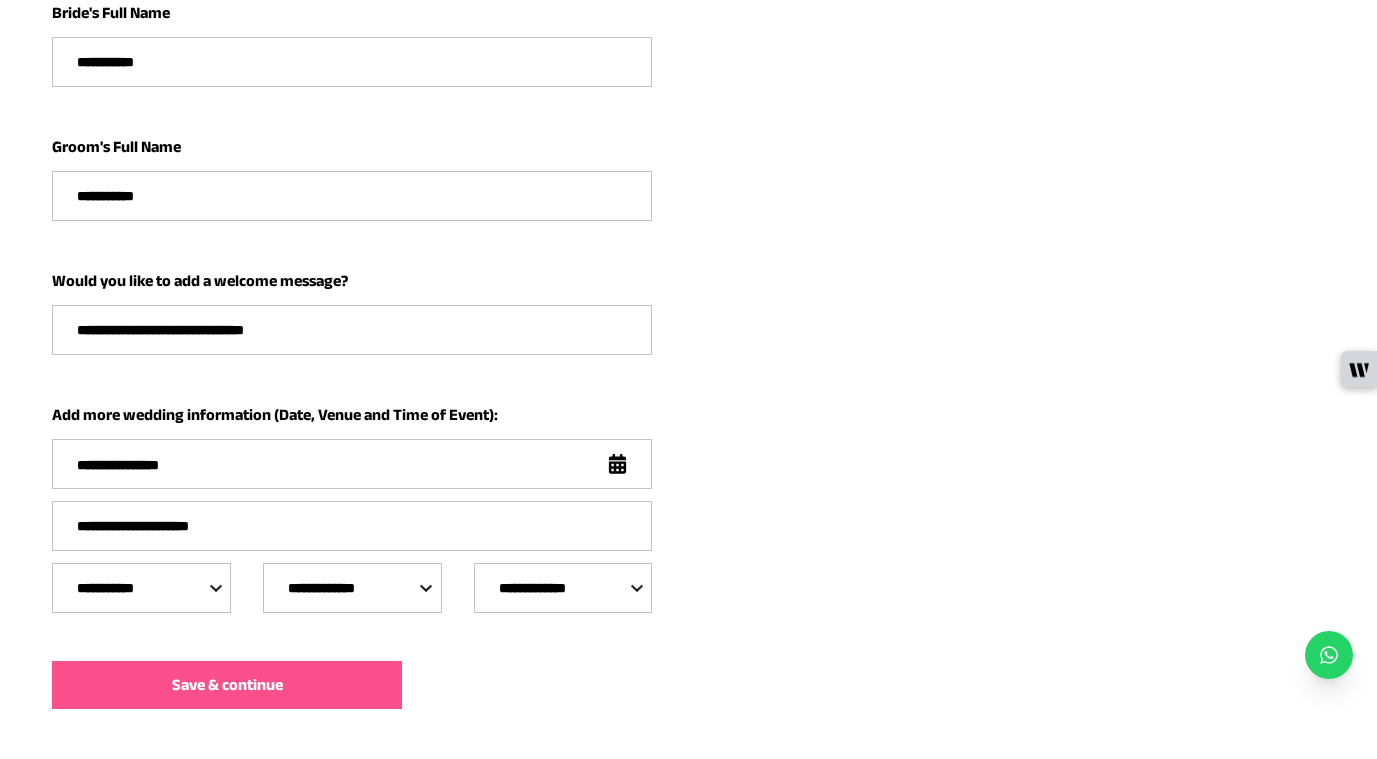 type on "**********" 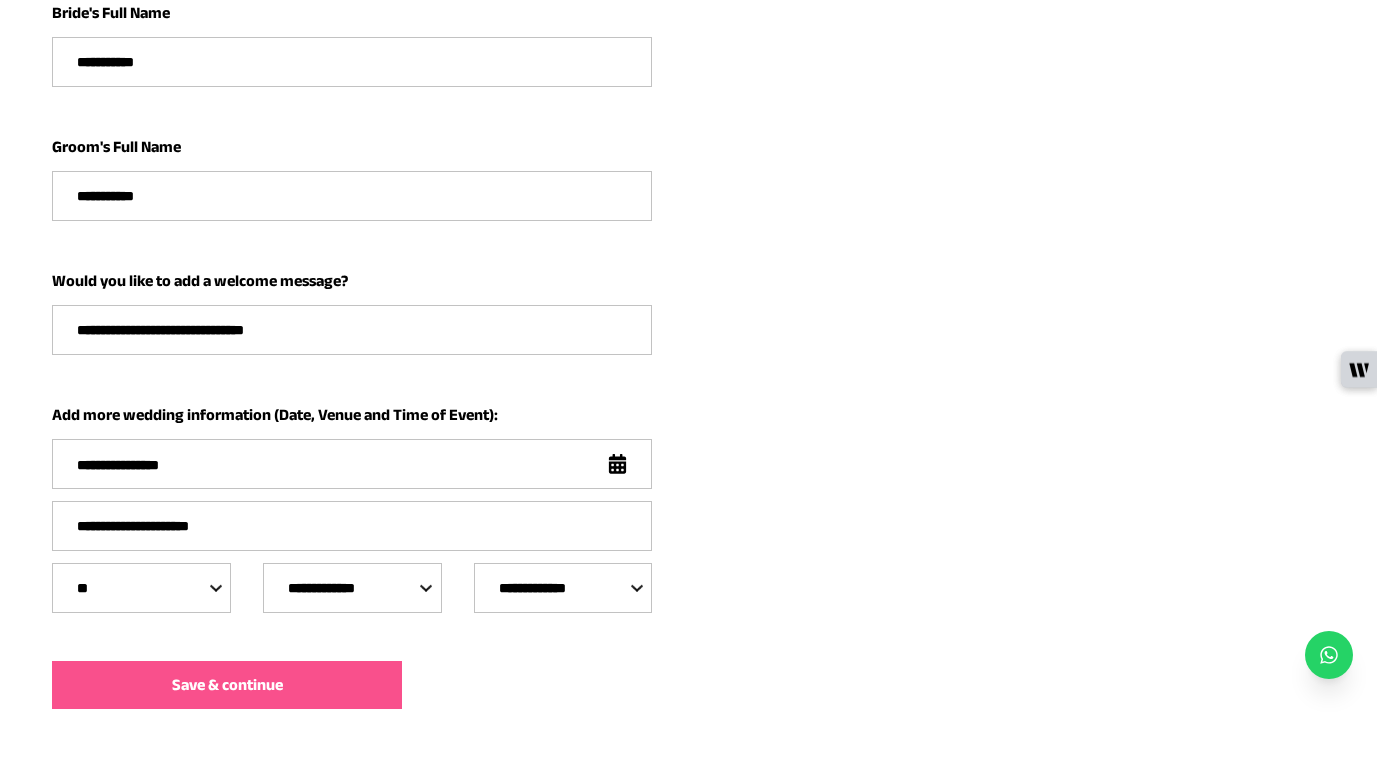 click on "**********" at bounding box center [141, 588] 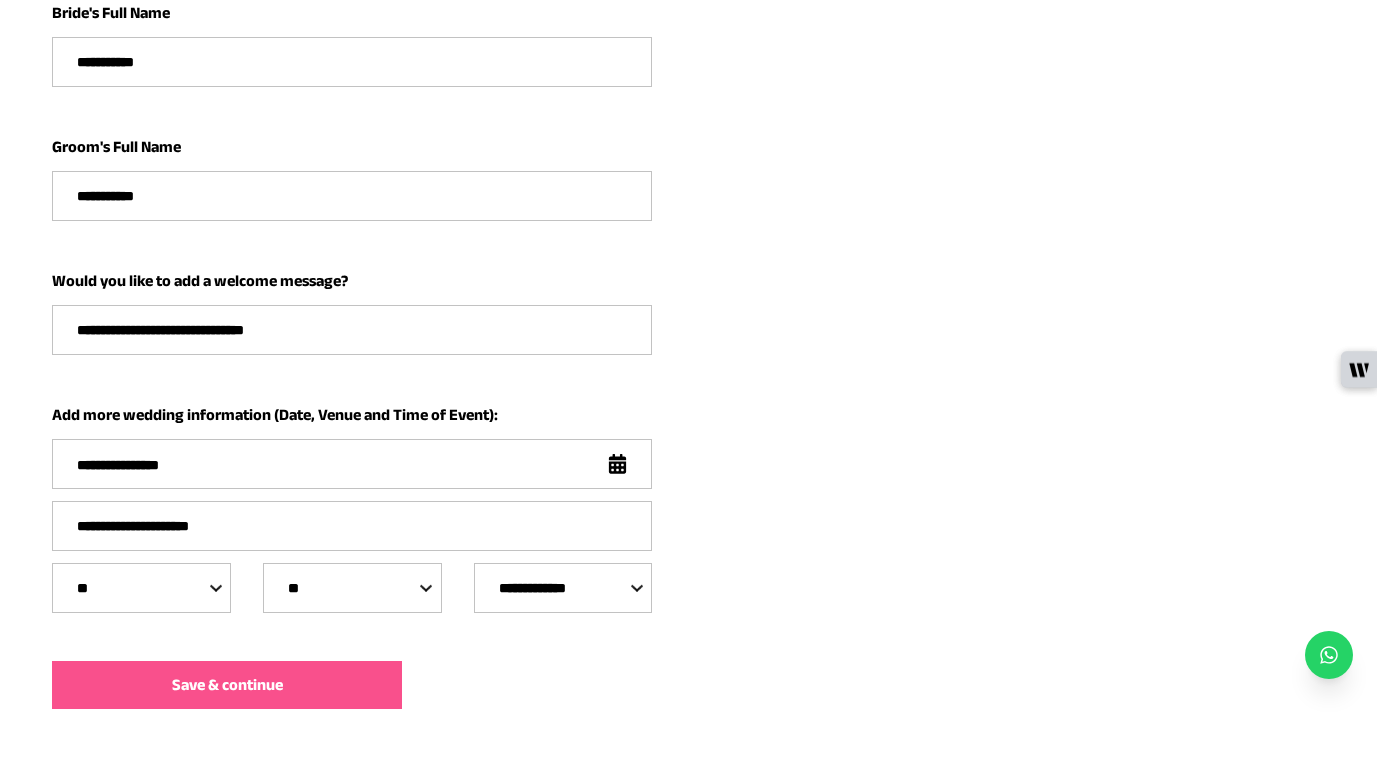 click on "**********" at bounding box center (352, 588) 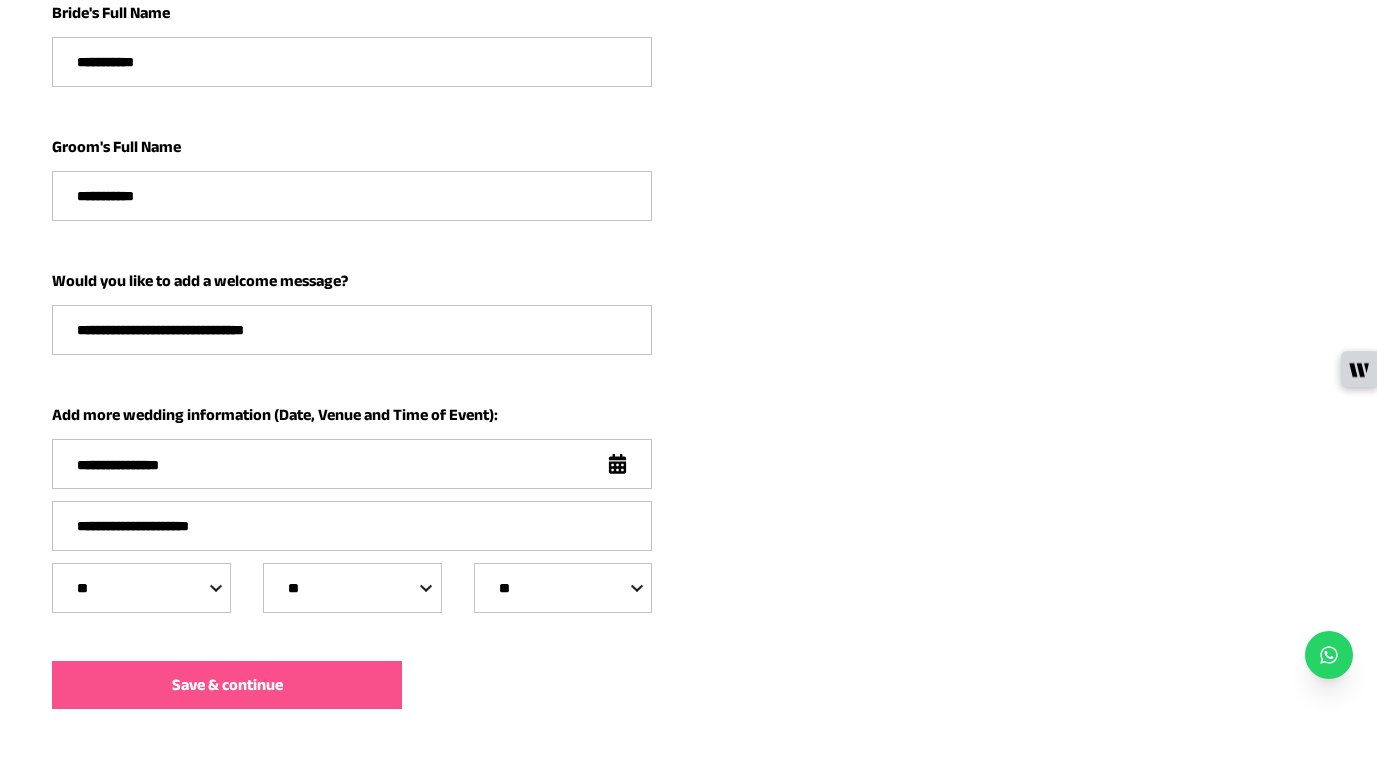 click on "**********" at bounding box center (563, 588) 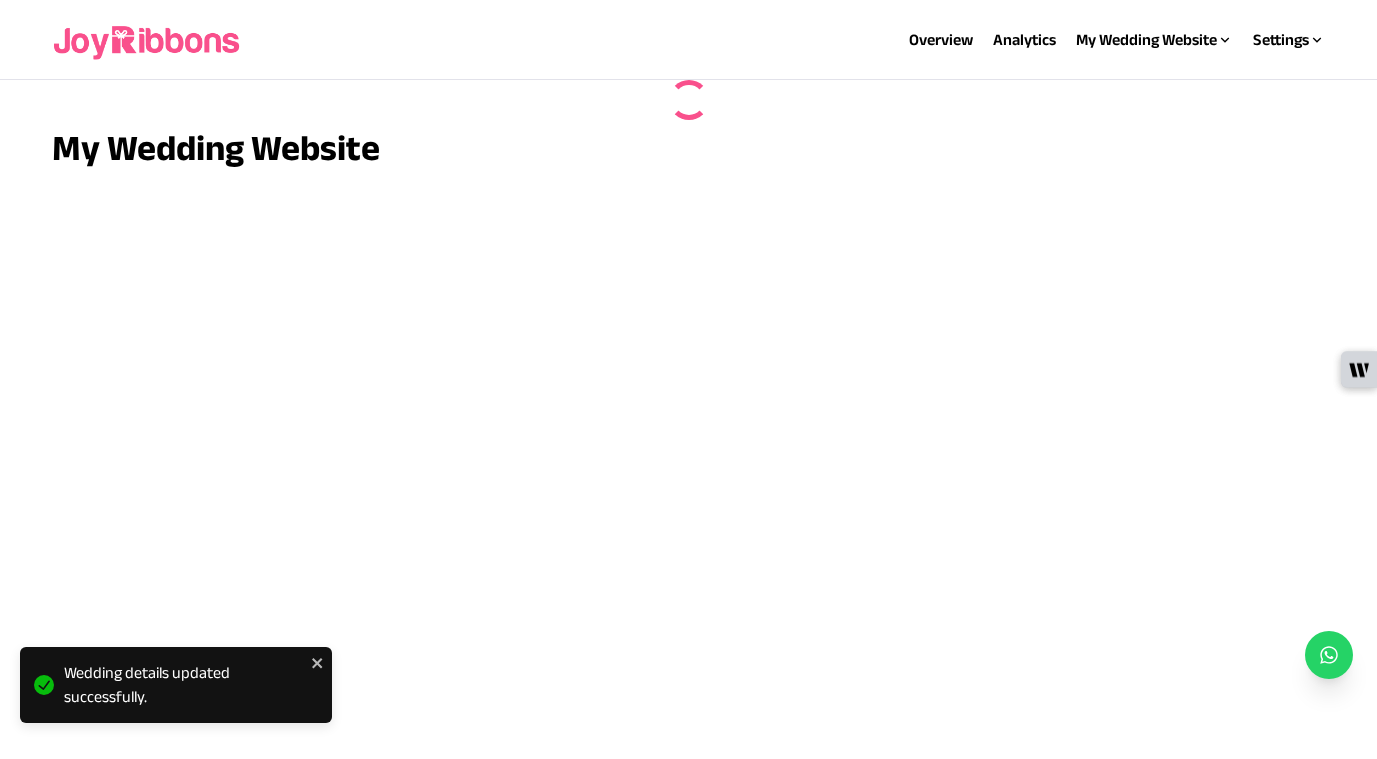 scroll, scrollTop: 0, scrollLeft: 0, axis: both 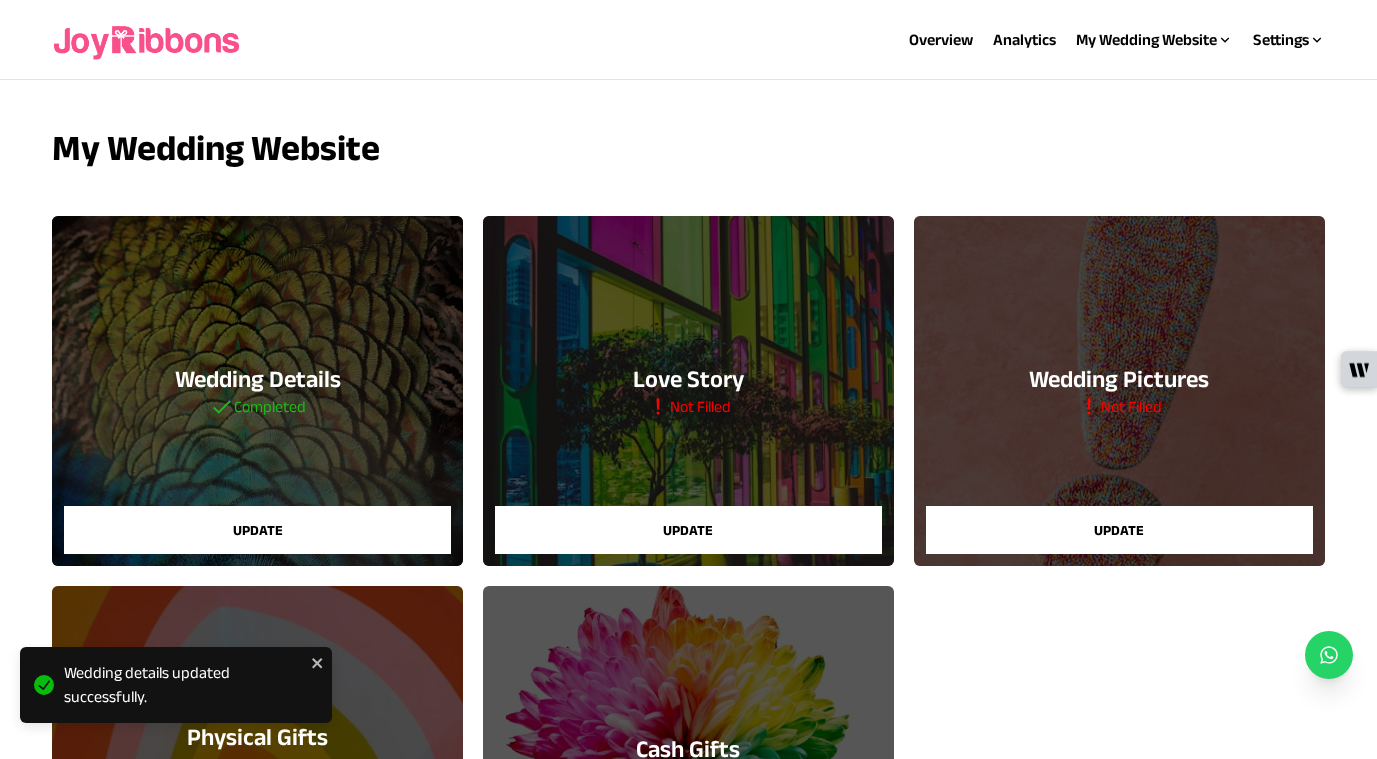 click on "Update" at bounding box center (688, 530) 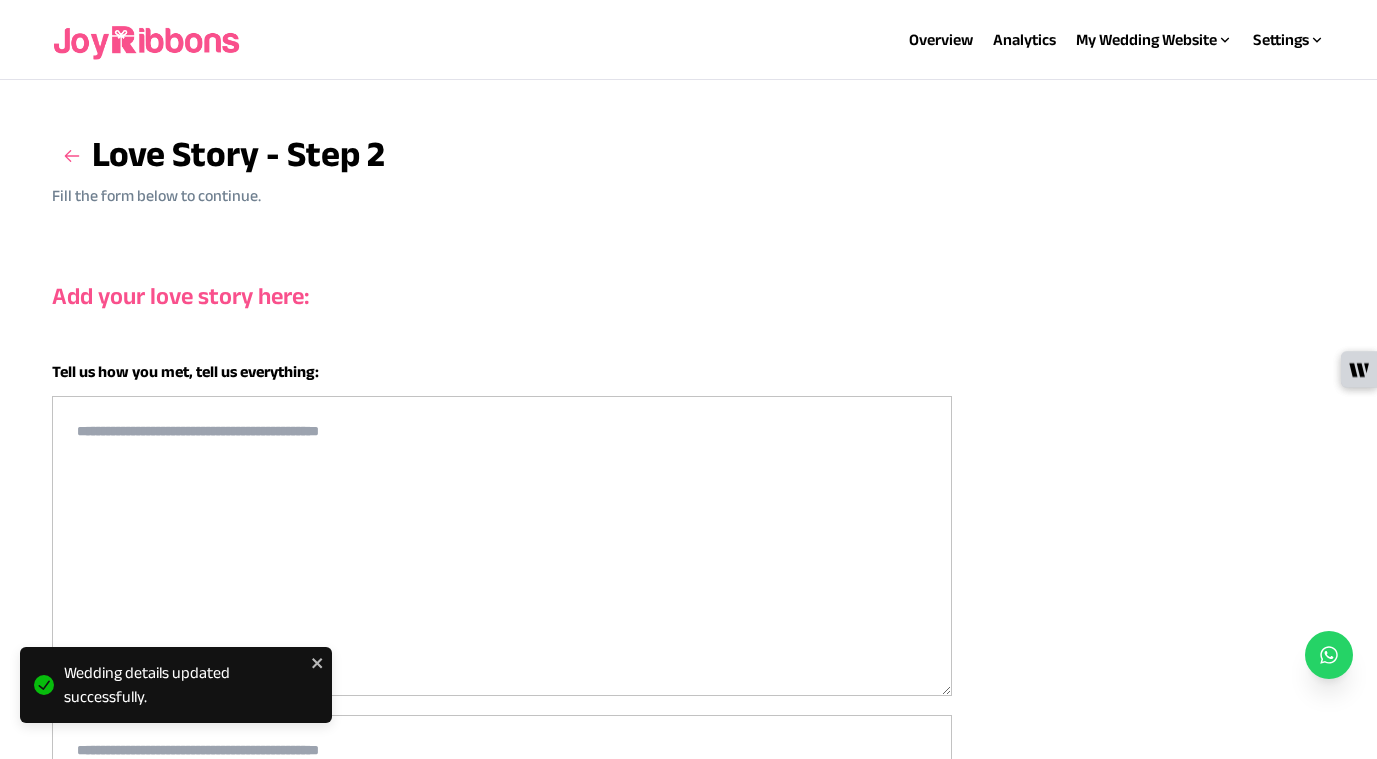 click at bounding box center [502, 546] 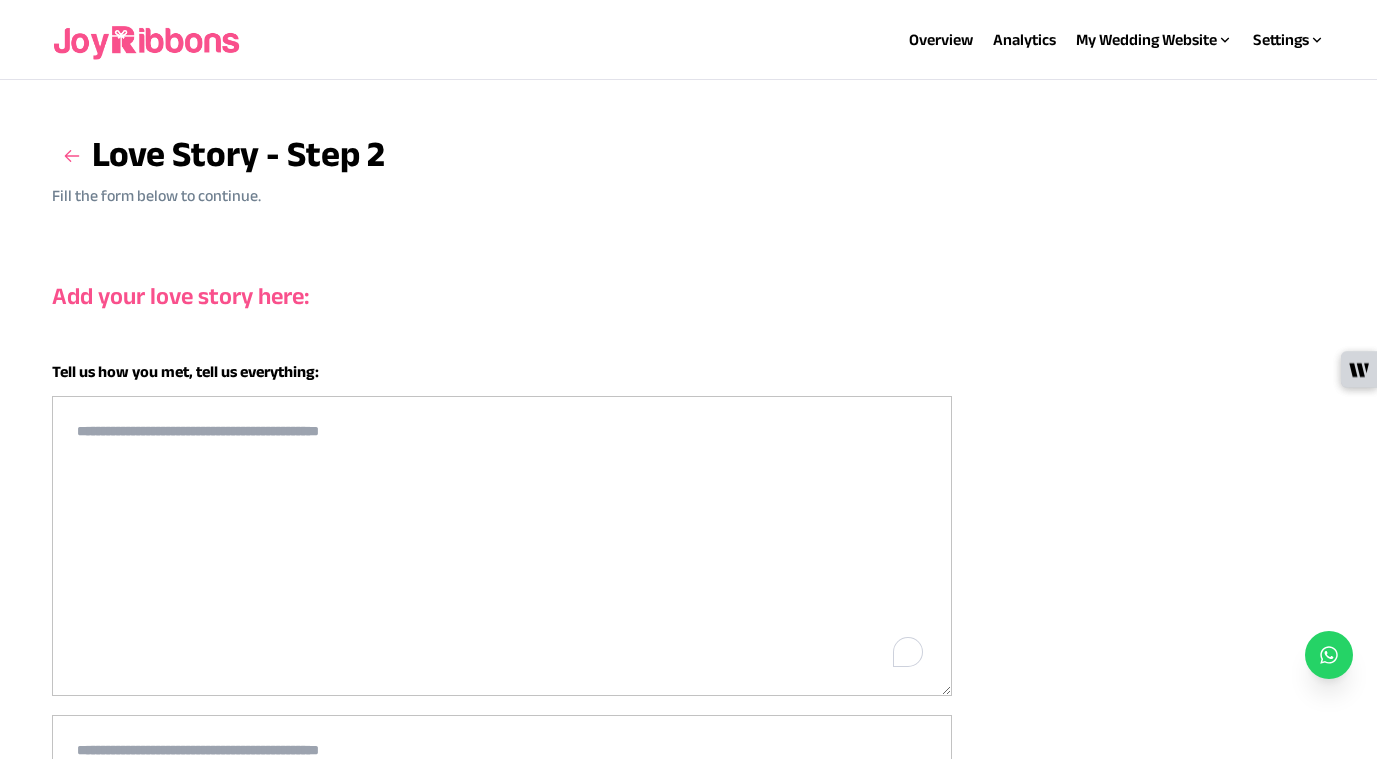 click at bounding box center (502, 546) 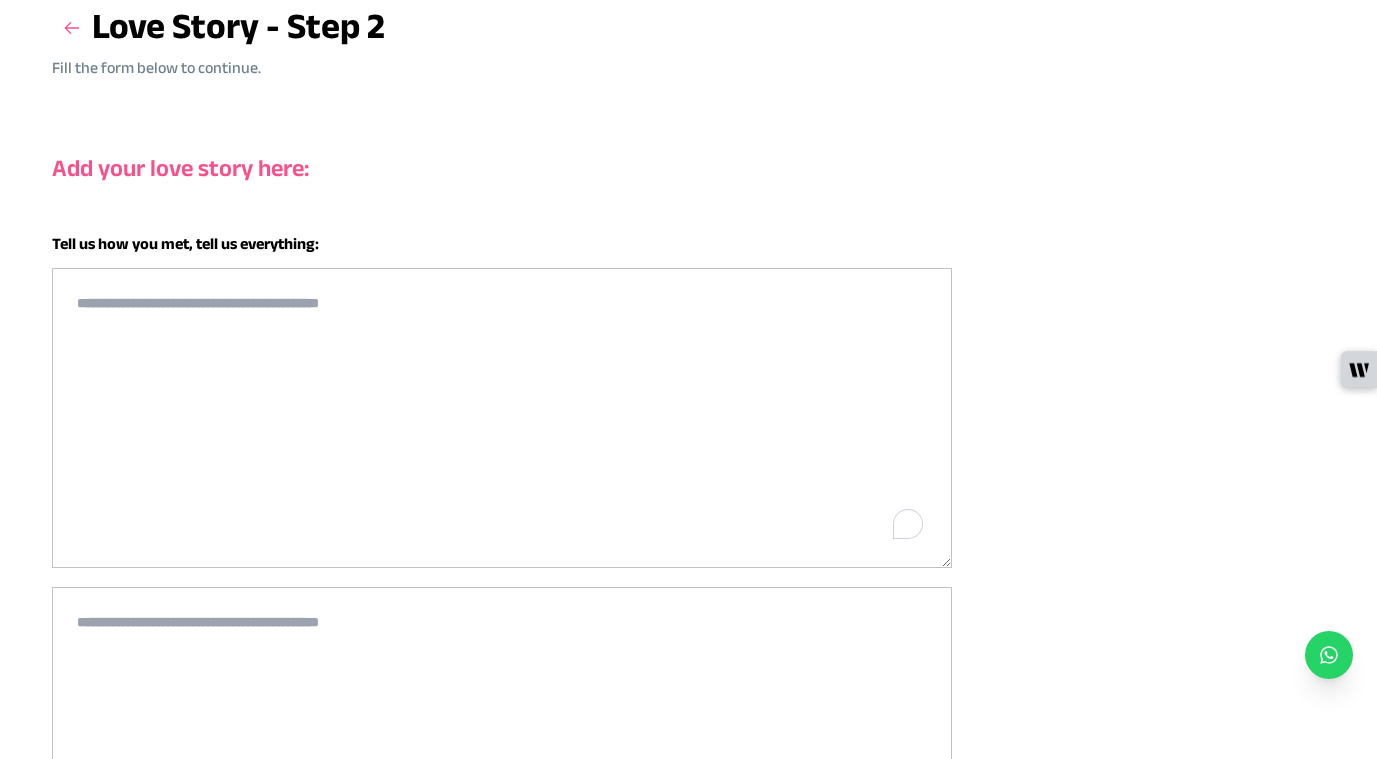 scroll, scrollTop: 134, scrollLeft: 0, axis: vertical 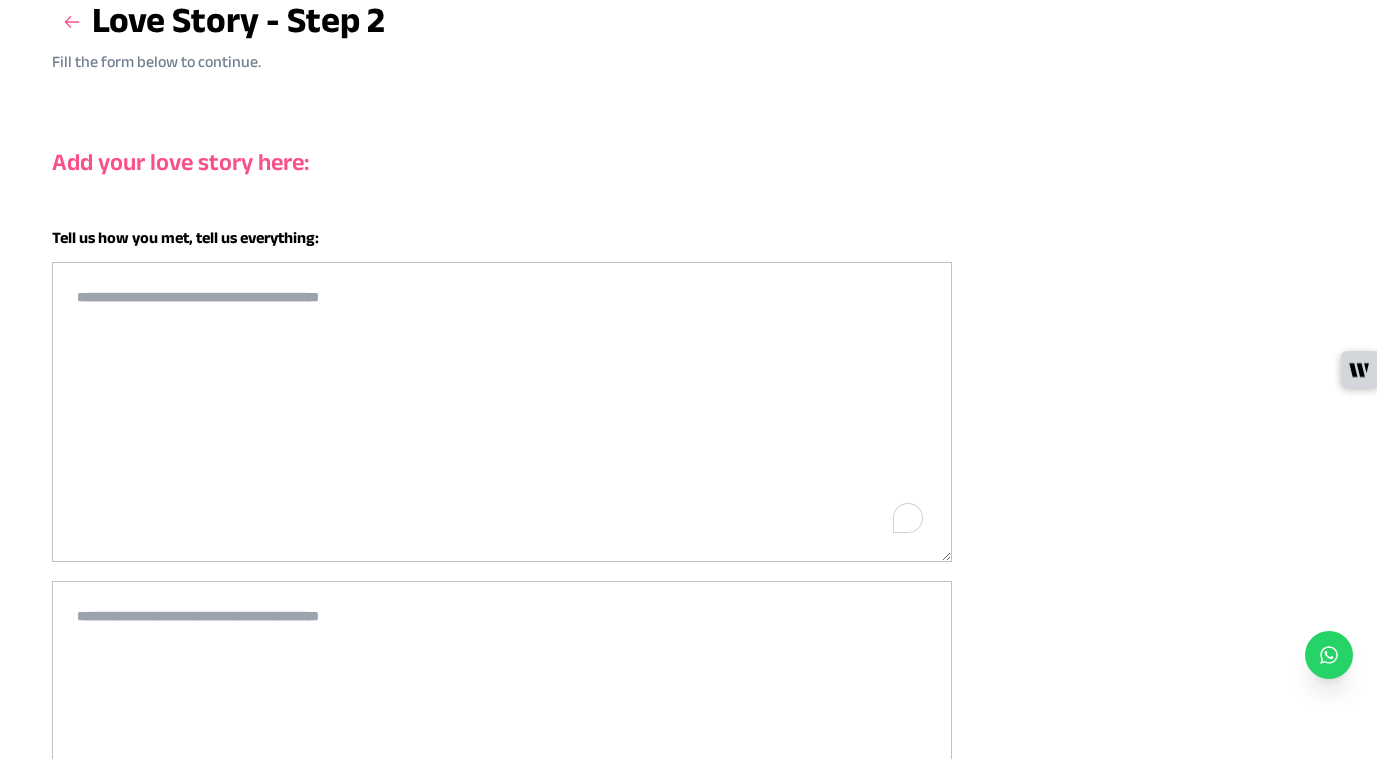 paste on "**********" 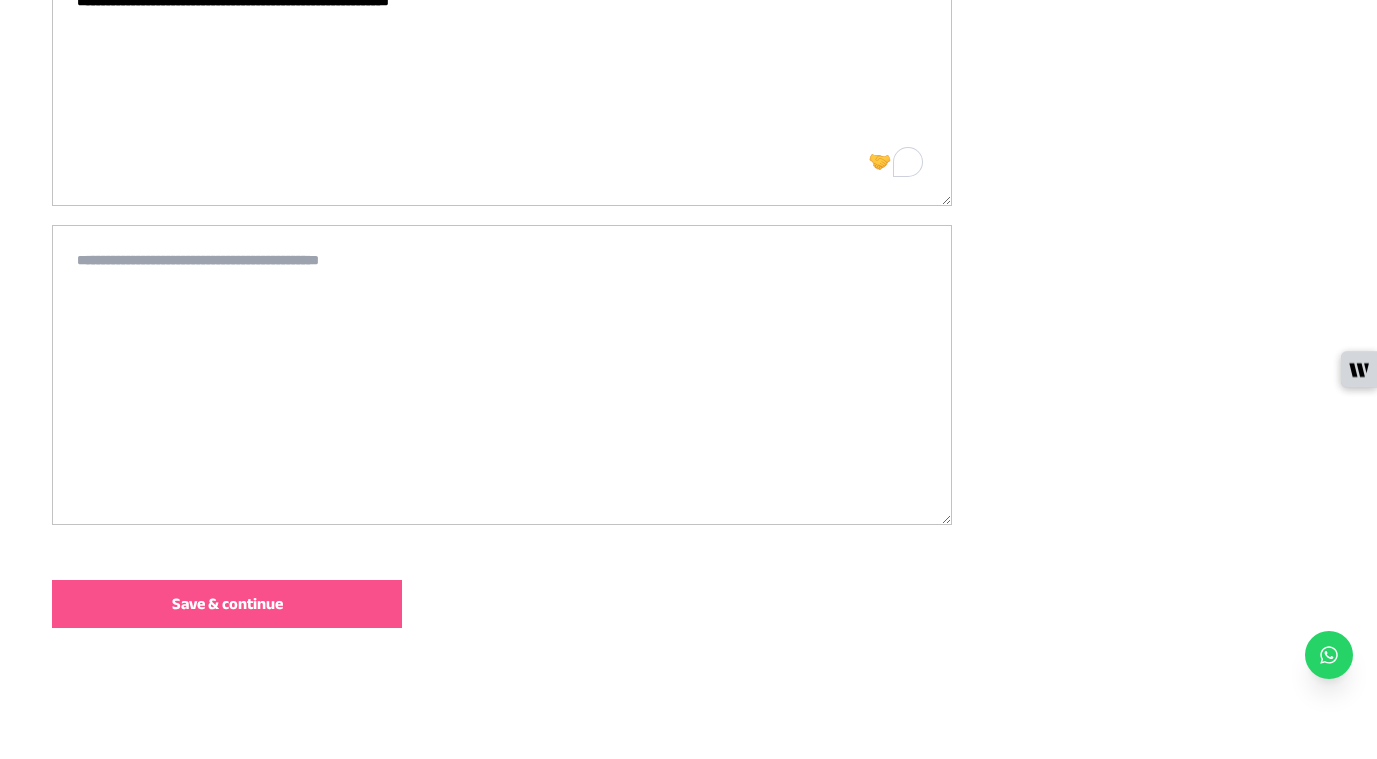 scroll, scrollTop: 502, scrollLeft: 0, axis: vertical 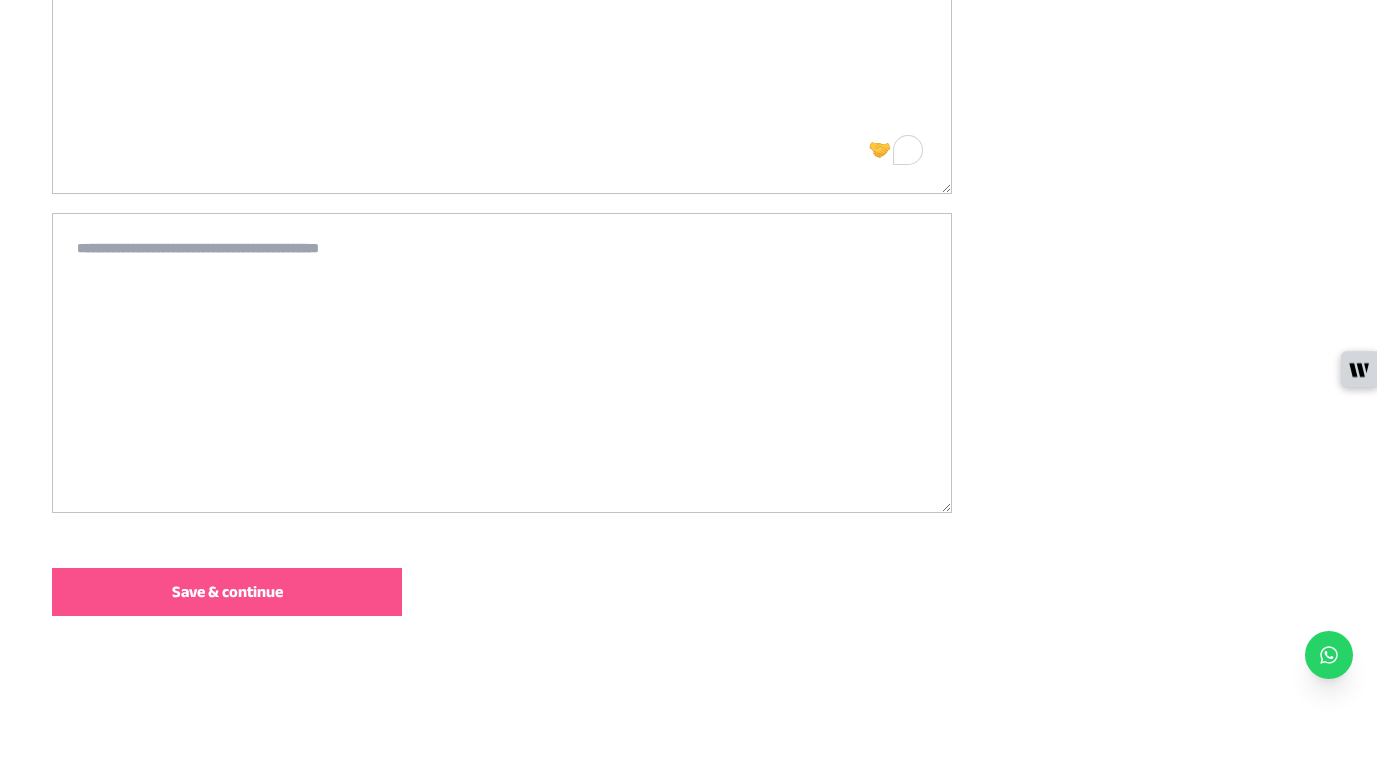 click on "Save & continue" at bounding box center [227, 592] 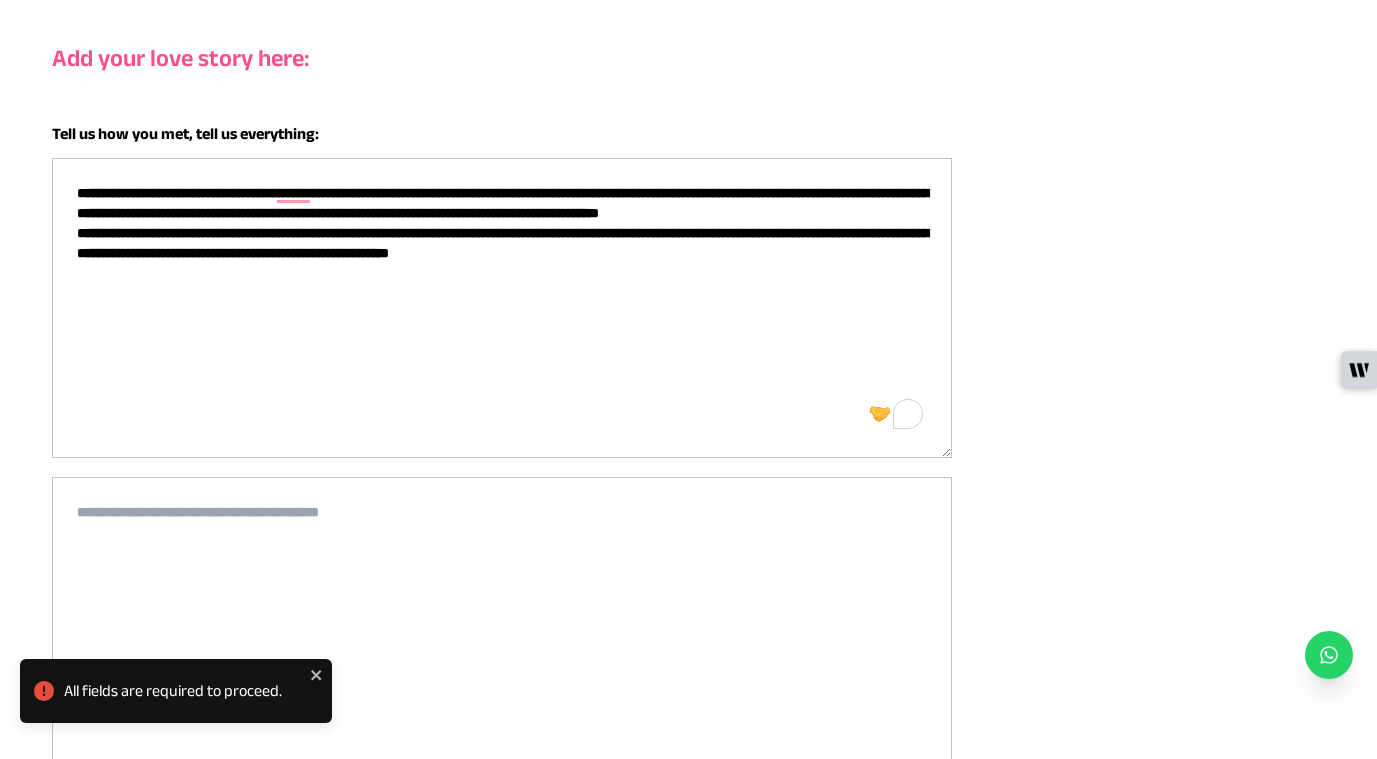 scroll, scrollTop: 234, scrollLeft: 0, axis: vertical 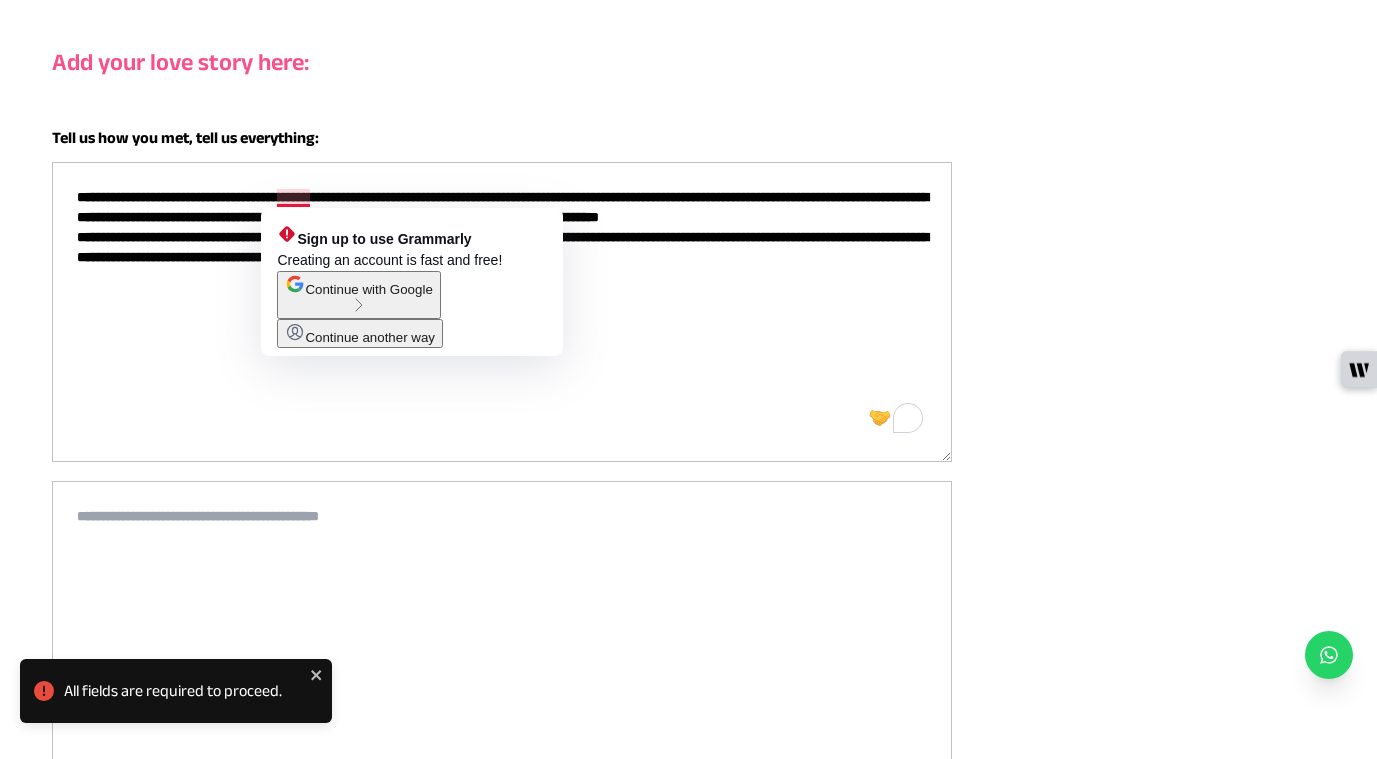 click on "**********" at bounding box center [502, 312] 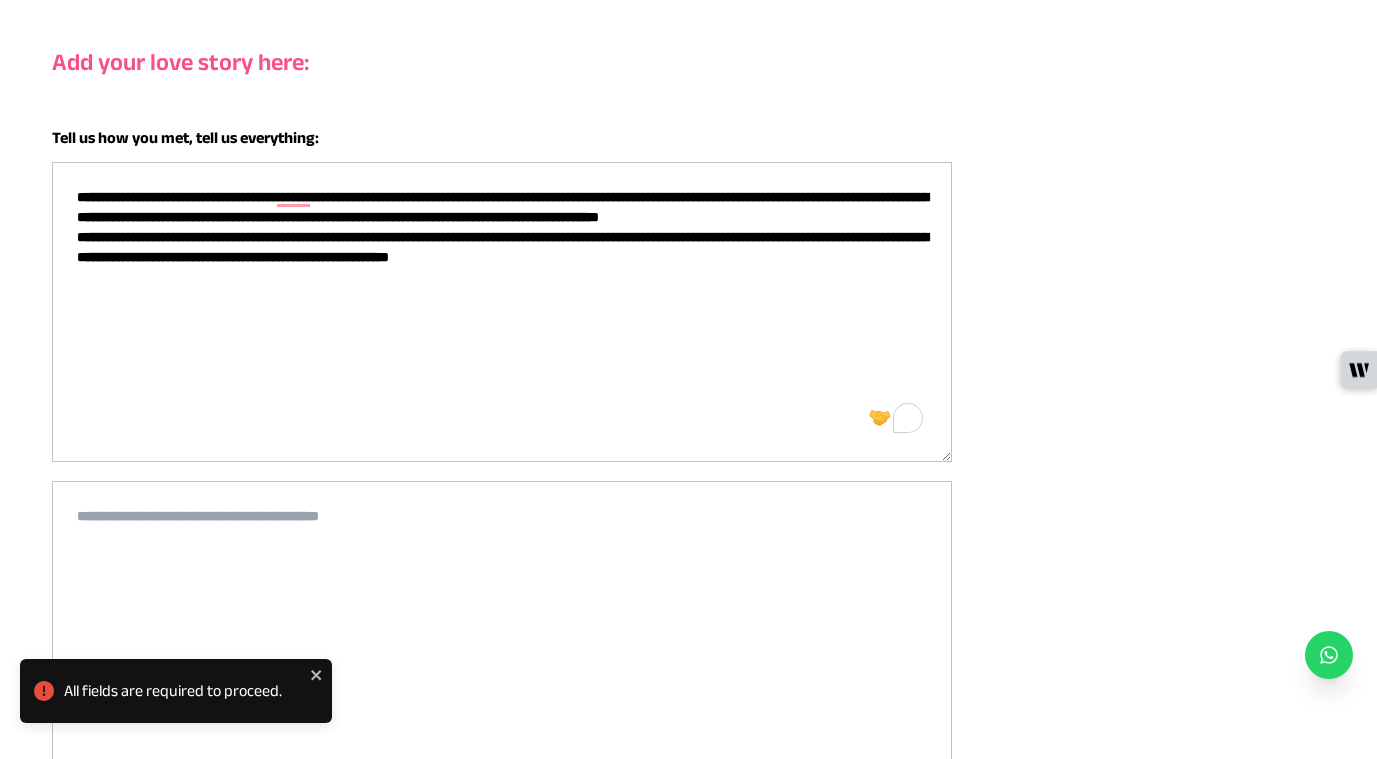 click on "**********" at bounding box center (502, 312) 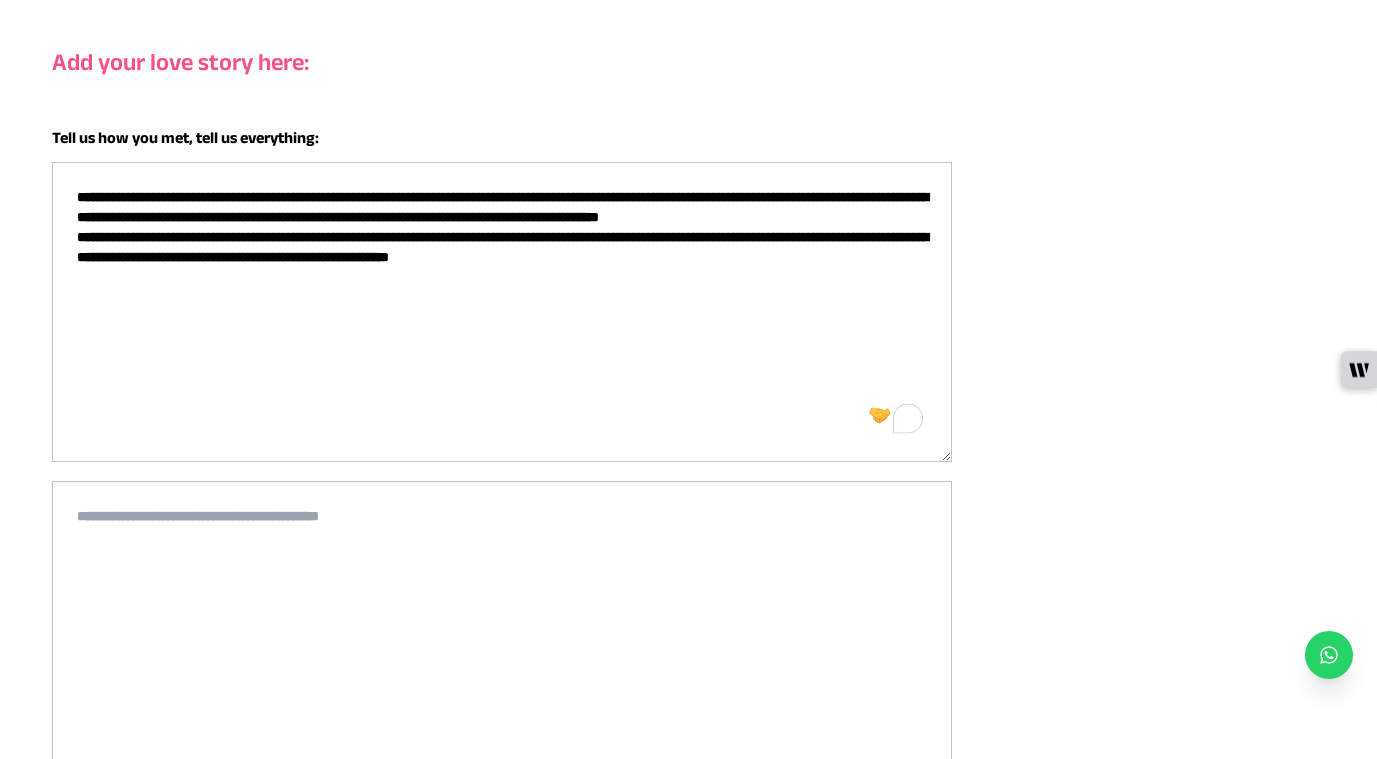 type on "**********" 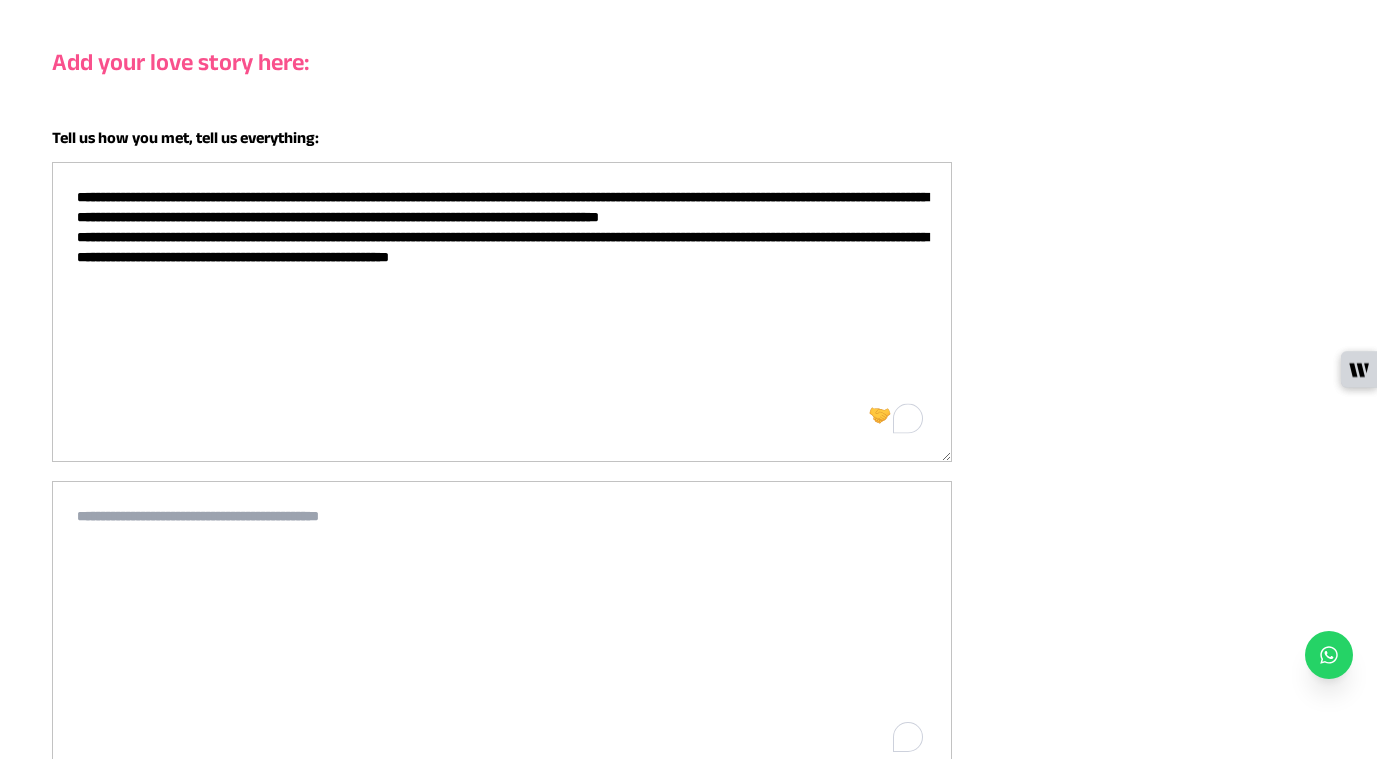 click at bounding box center (502, 631) 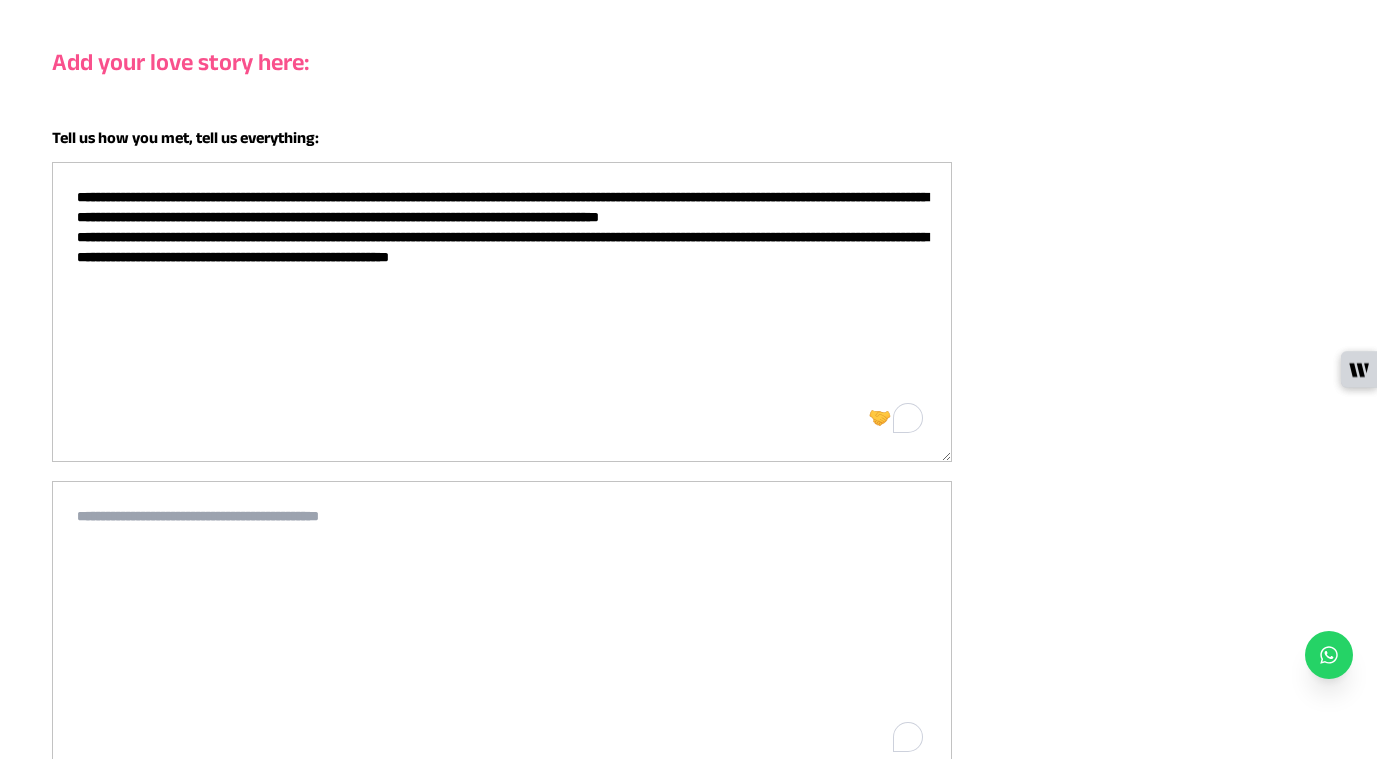 paste on "**********" 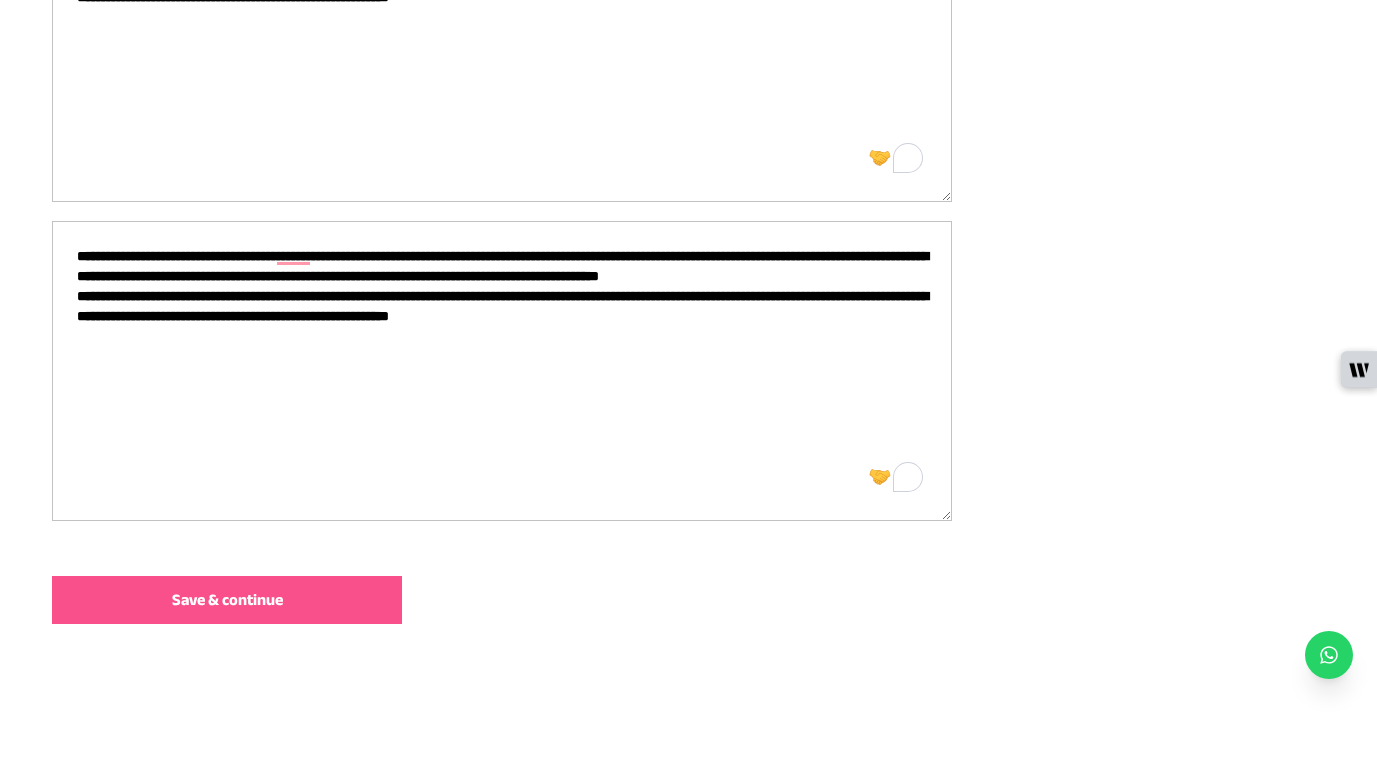 scroll, scrollTop: 502, scrollLeft: 0, axis: vertical 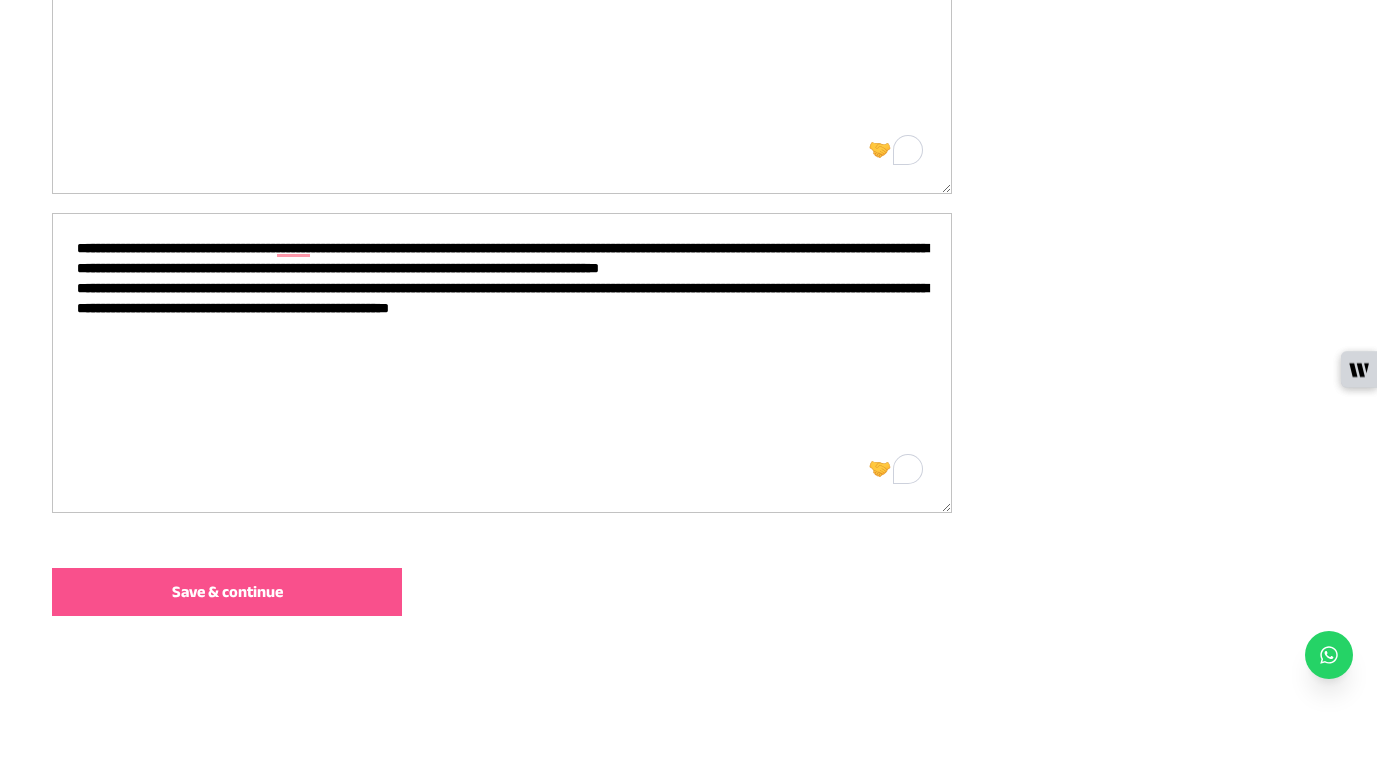 type on "**********" 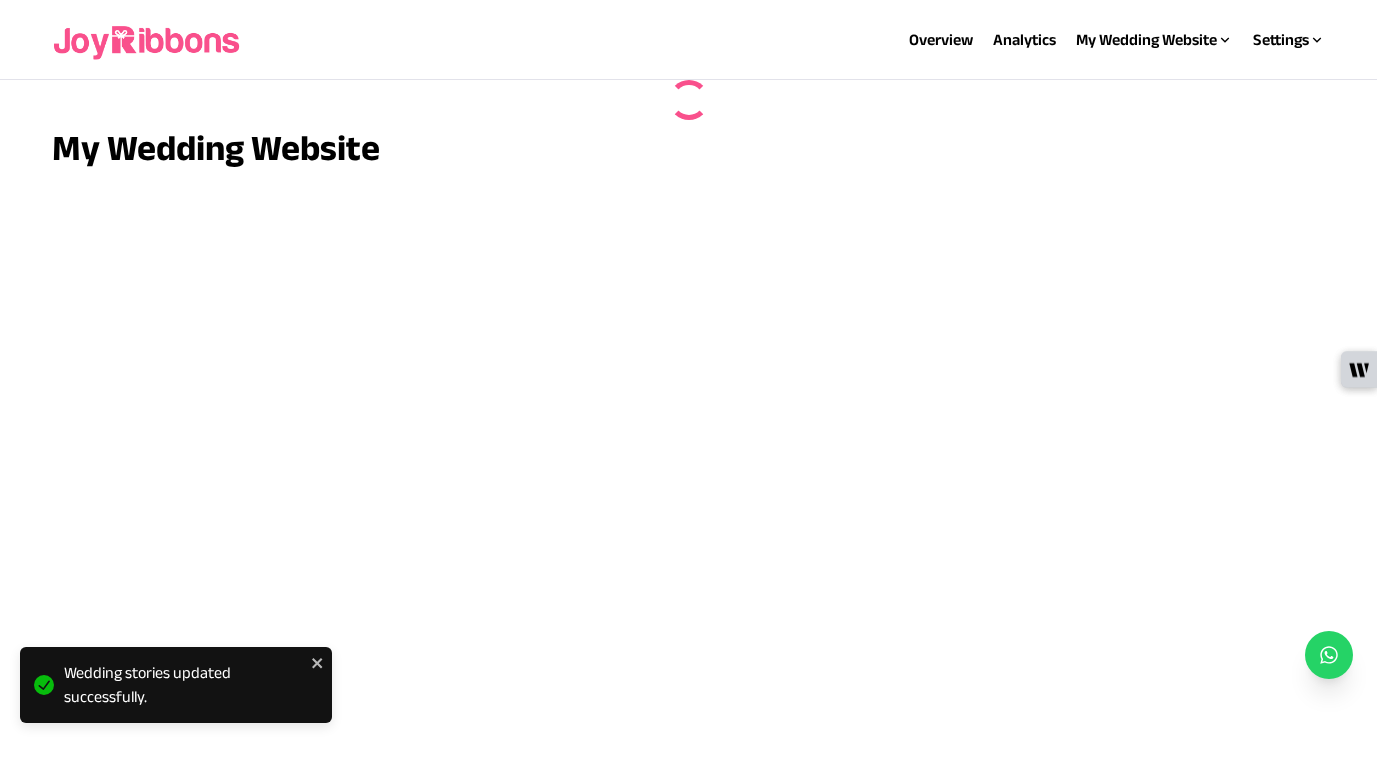 scroll, scrollTop: 0, scrollLeft: 0, axis: both 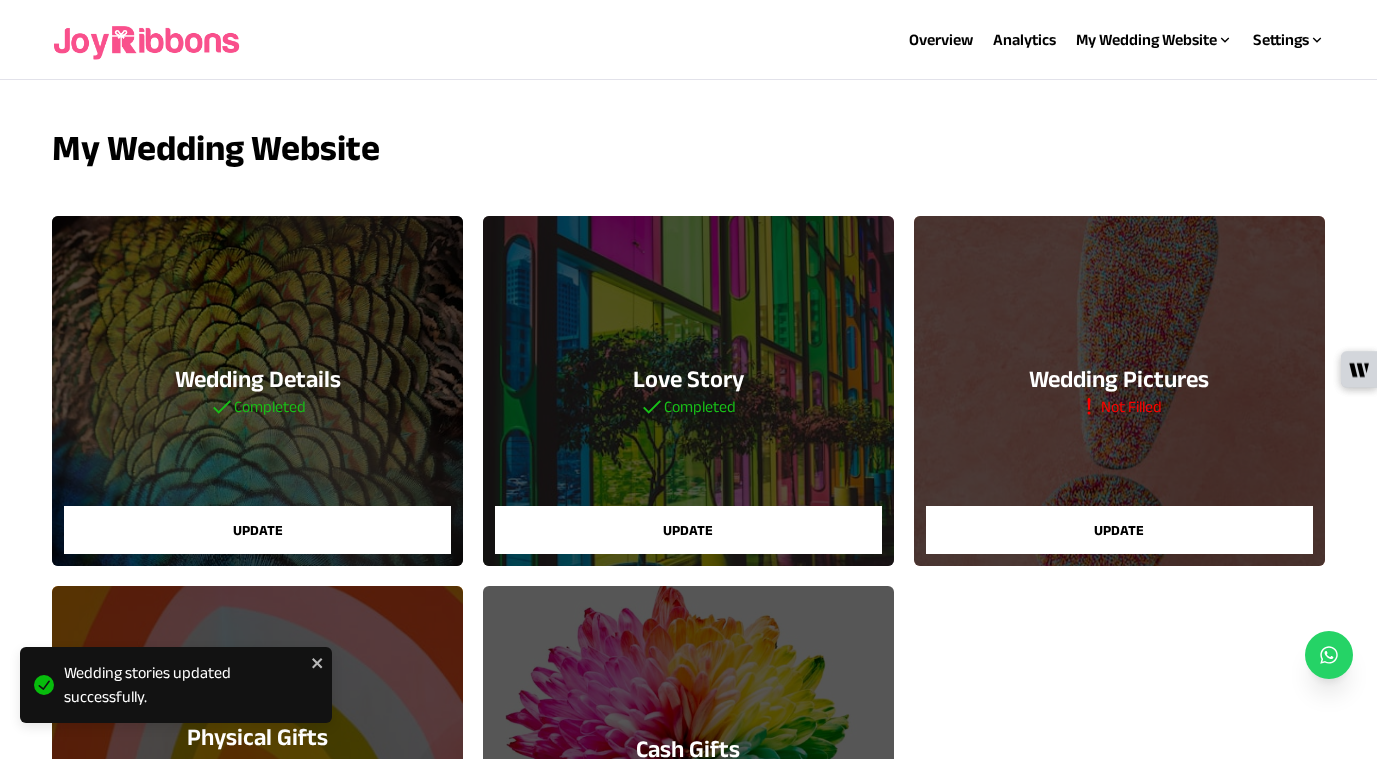 click on "Update" at bounding box center [1119, 530] 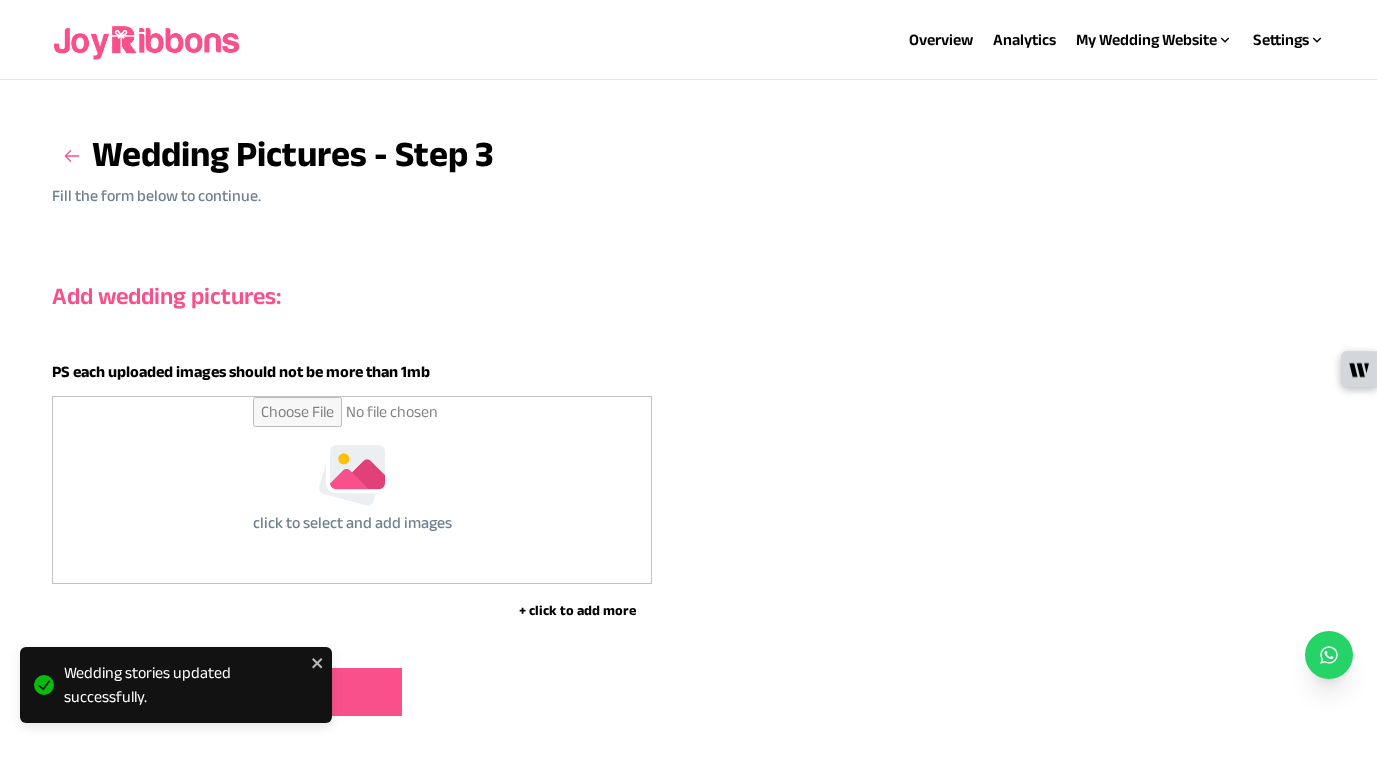 scroll, scrollTop: 101, scrollLeft: 0, axis: vertical 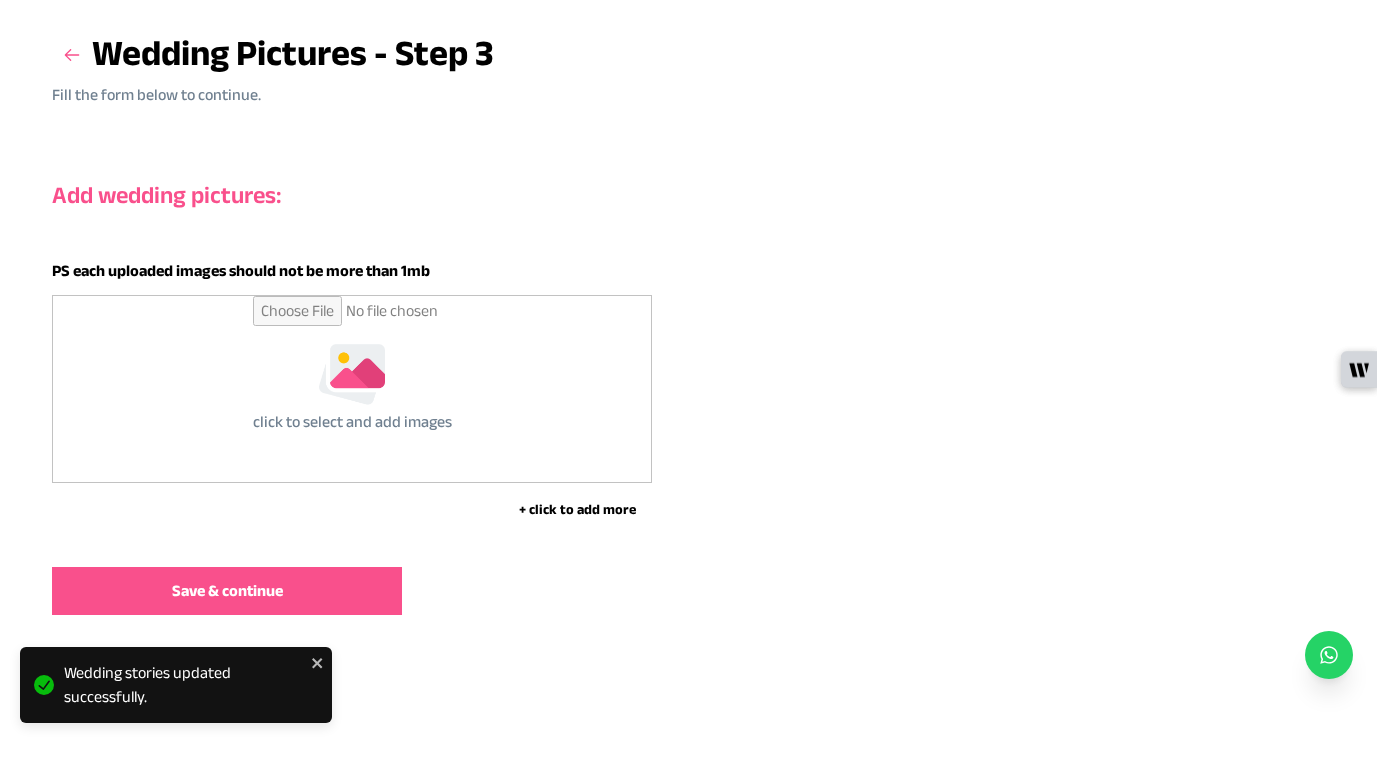 click at bounding box center (352, 389) 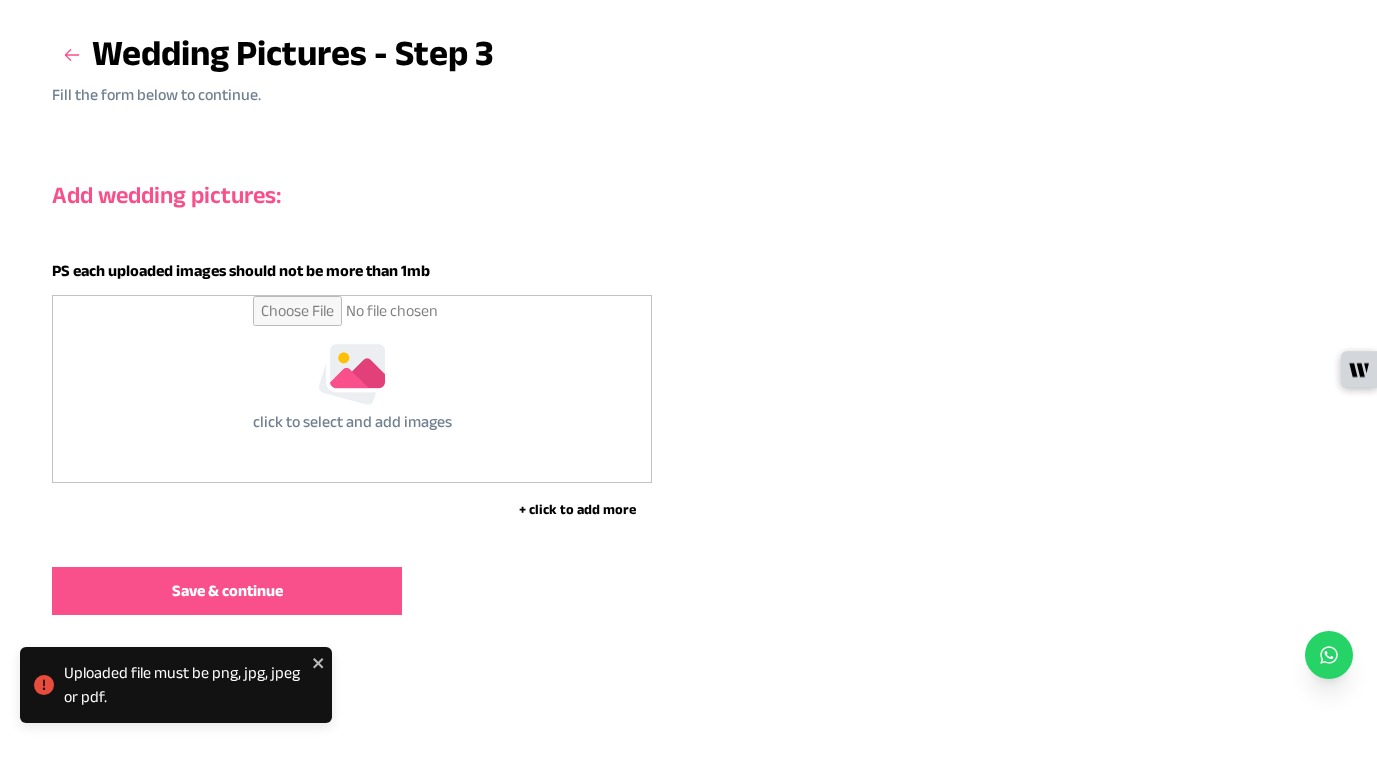 click on "Save & continue" at bounding box center (227, 591) 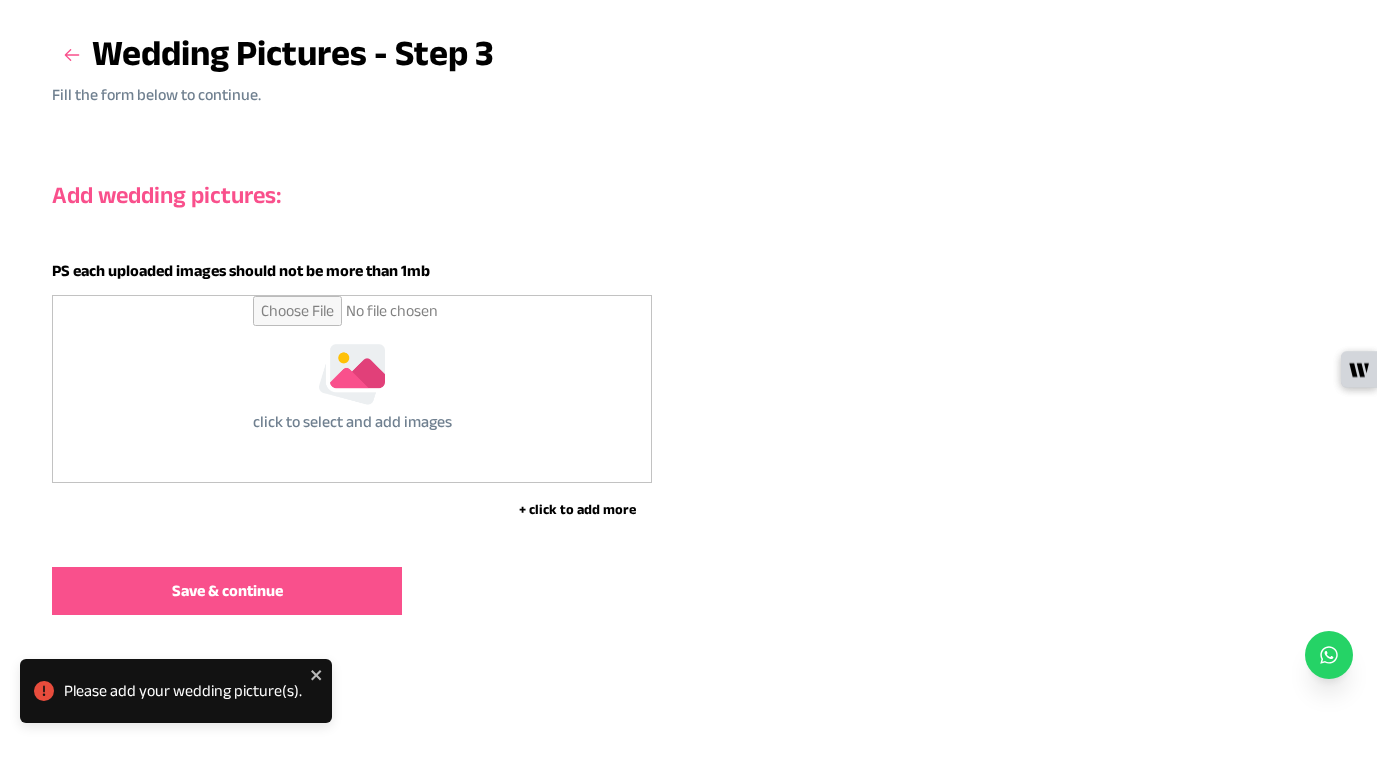 click at bounding box center [352, 389] 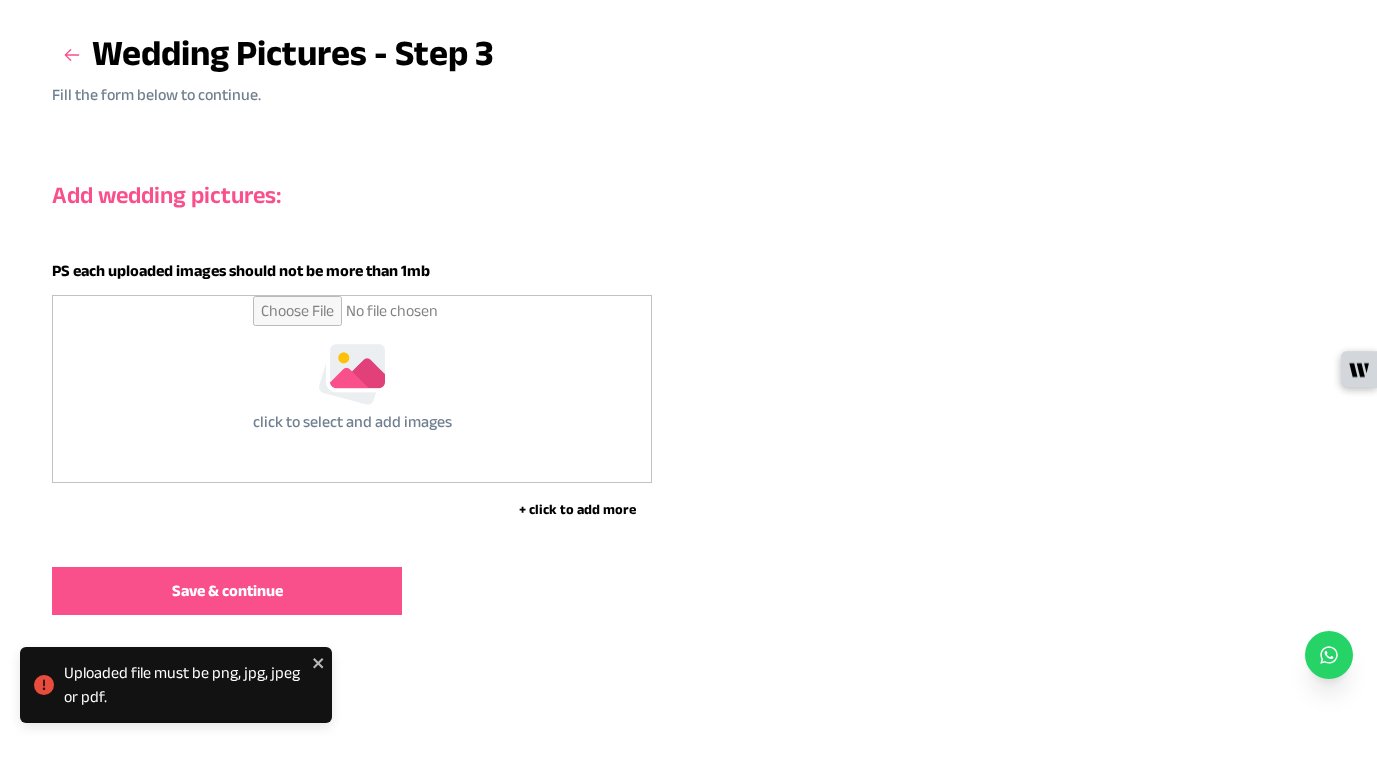 click at bounding box center [352, 389] 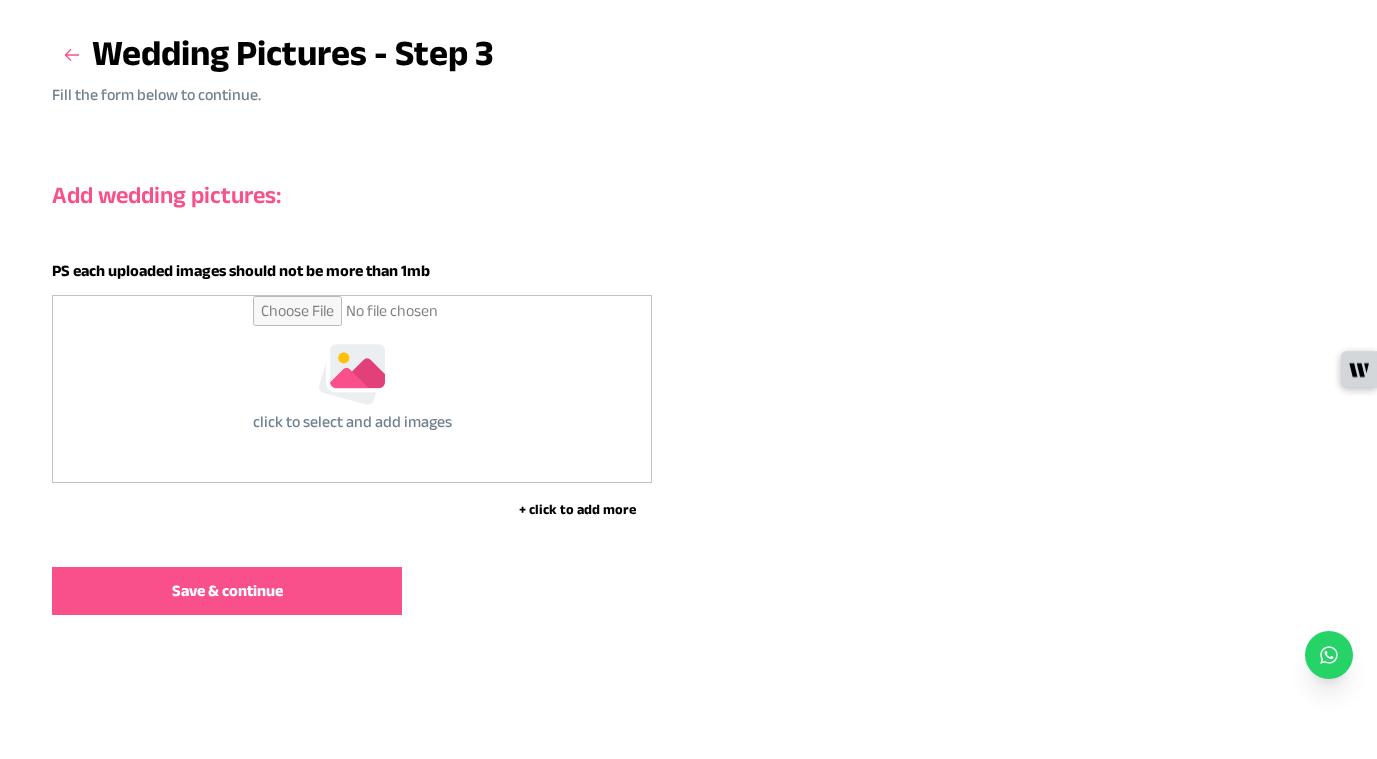 click on "+ click to add more" at bounding box center [577, 509] 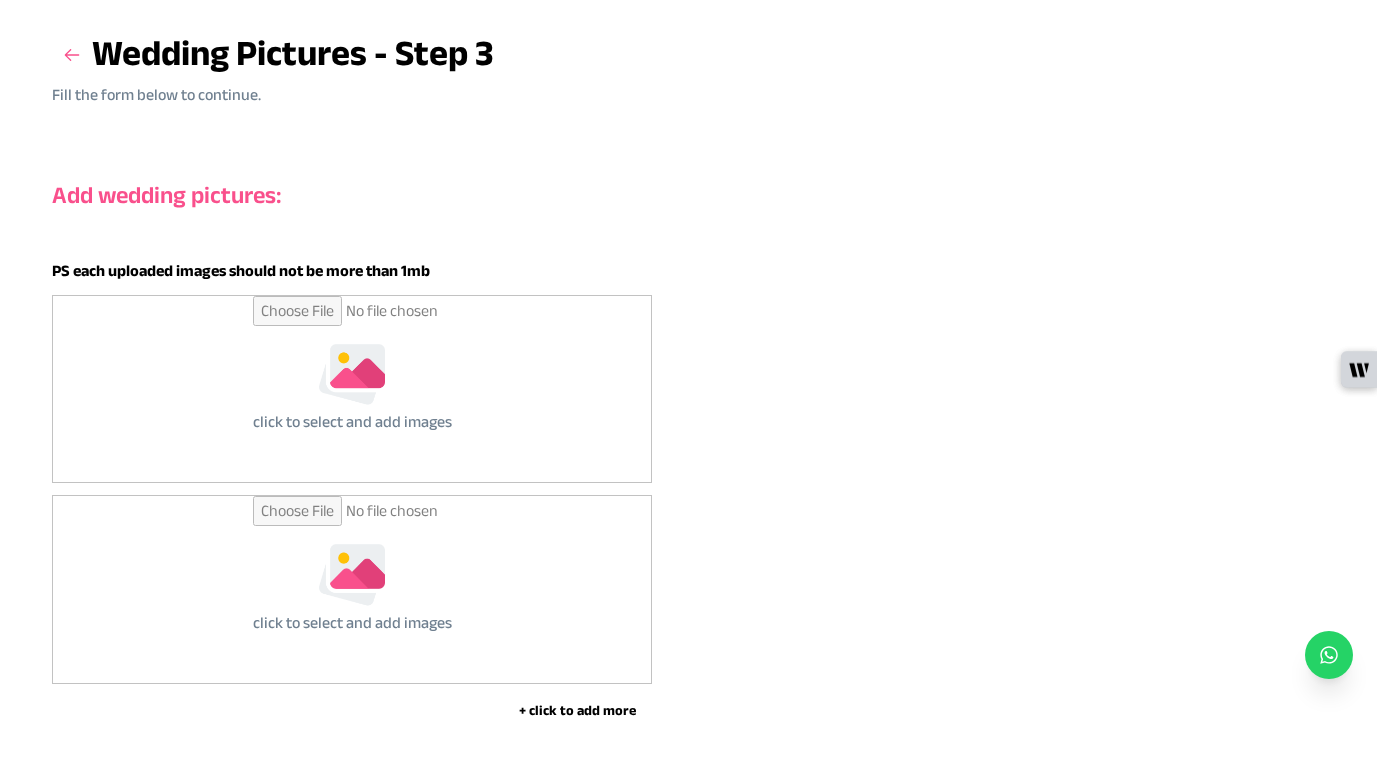 click on "click to select and add images" at bounding box center (352, 389) 